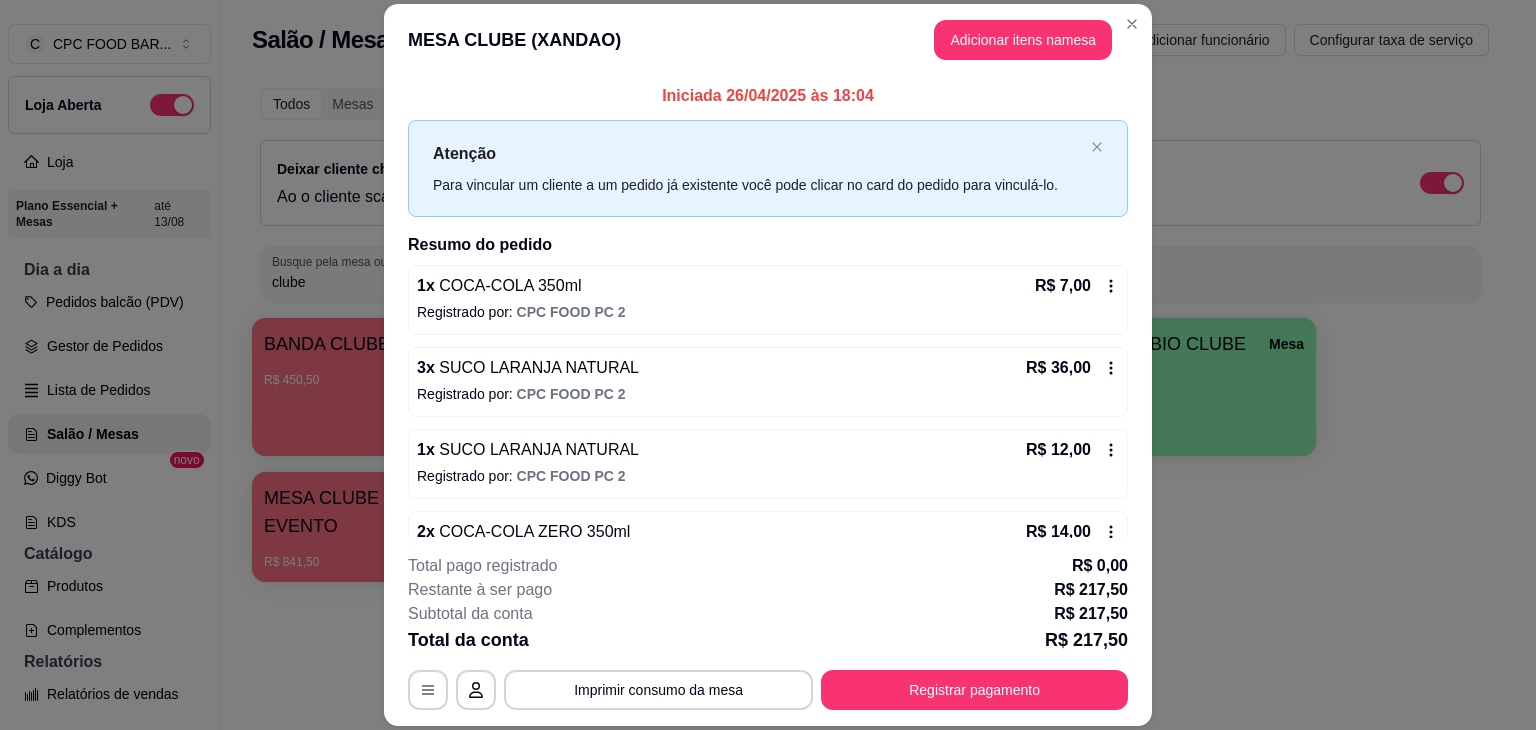 scroll, scrollTop: 0, scrollLeft: 0, axis: both 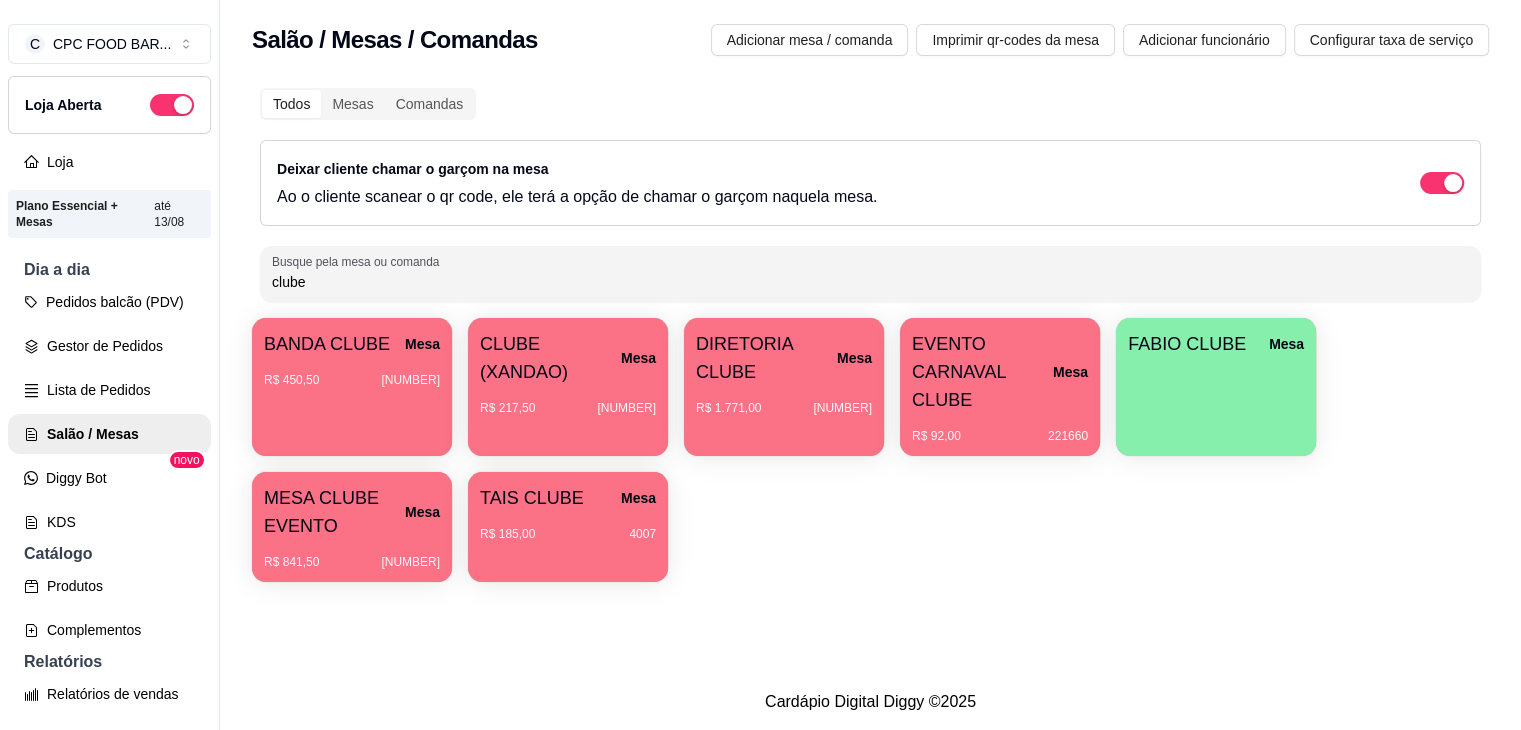 drag, startPoint x: 325, startPoint y: 277, endPoint x: 141, endPoint y: 275, distance: 184.01086 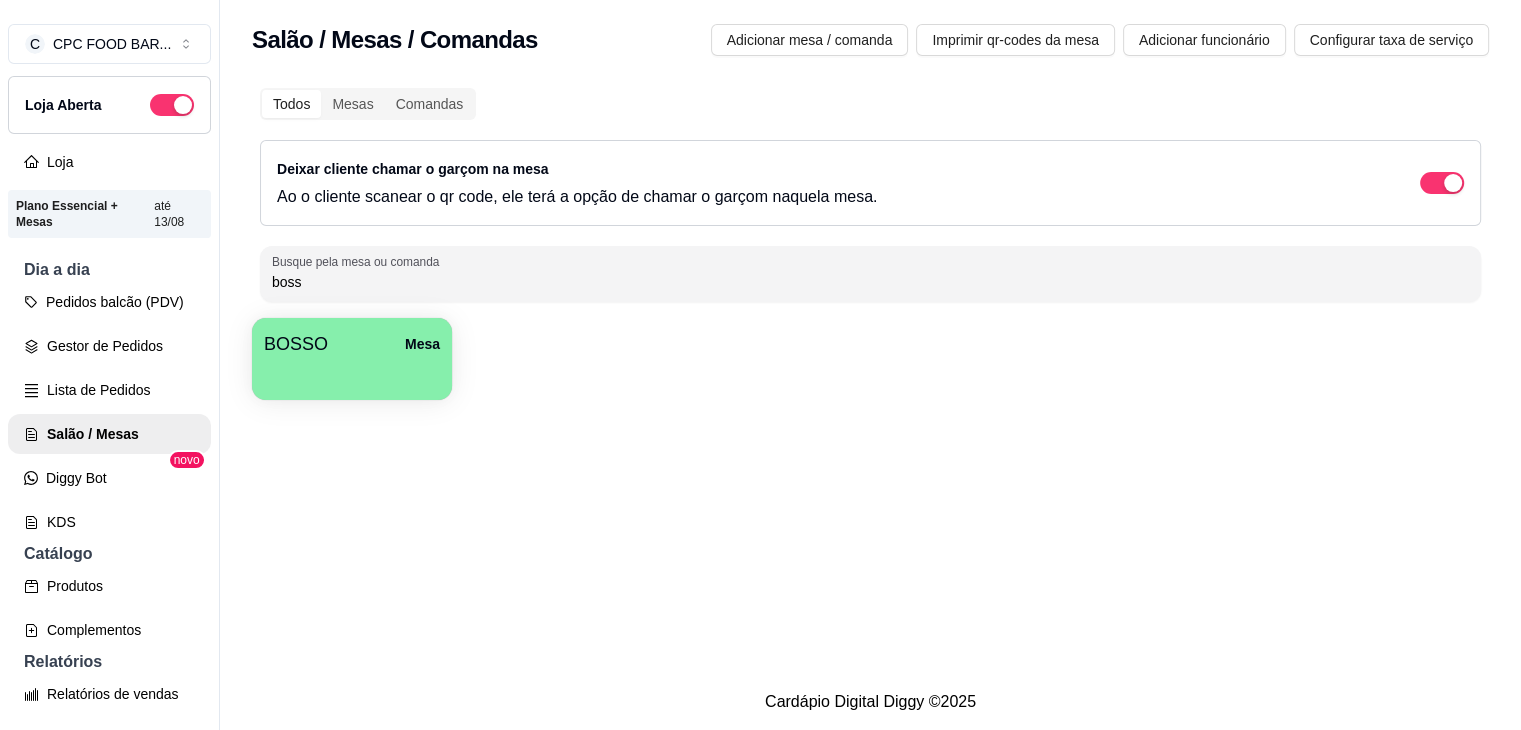 type on "boss" 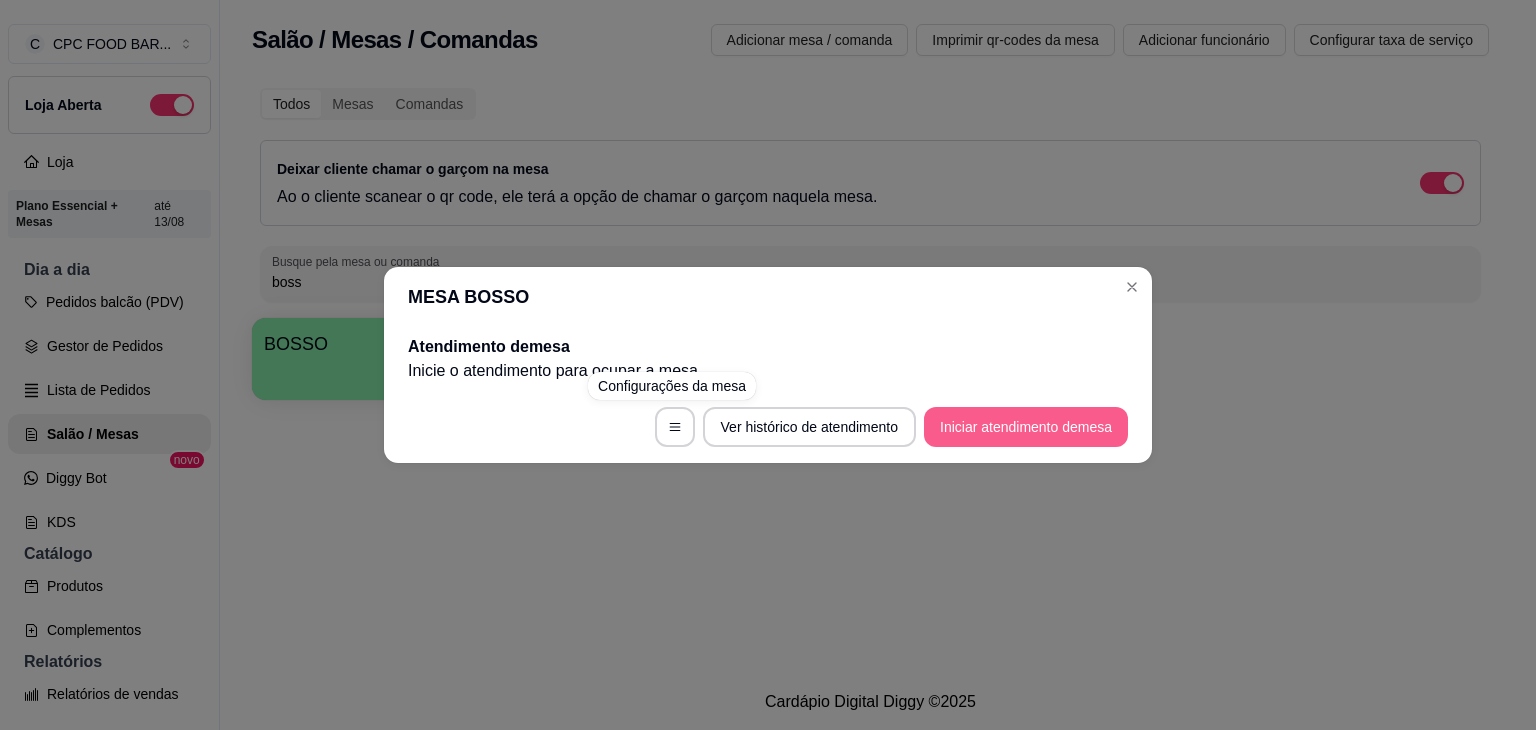 click on "Iniciar atendimento de  mesa" at bounding box center [1026, 427] 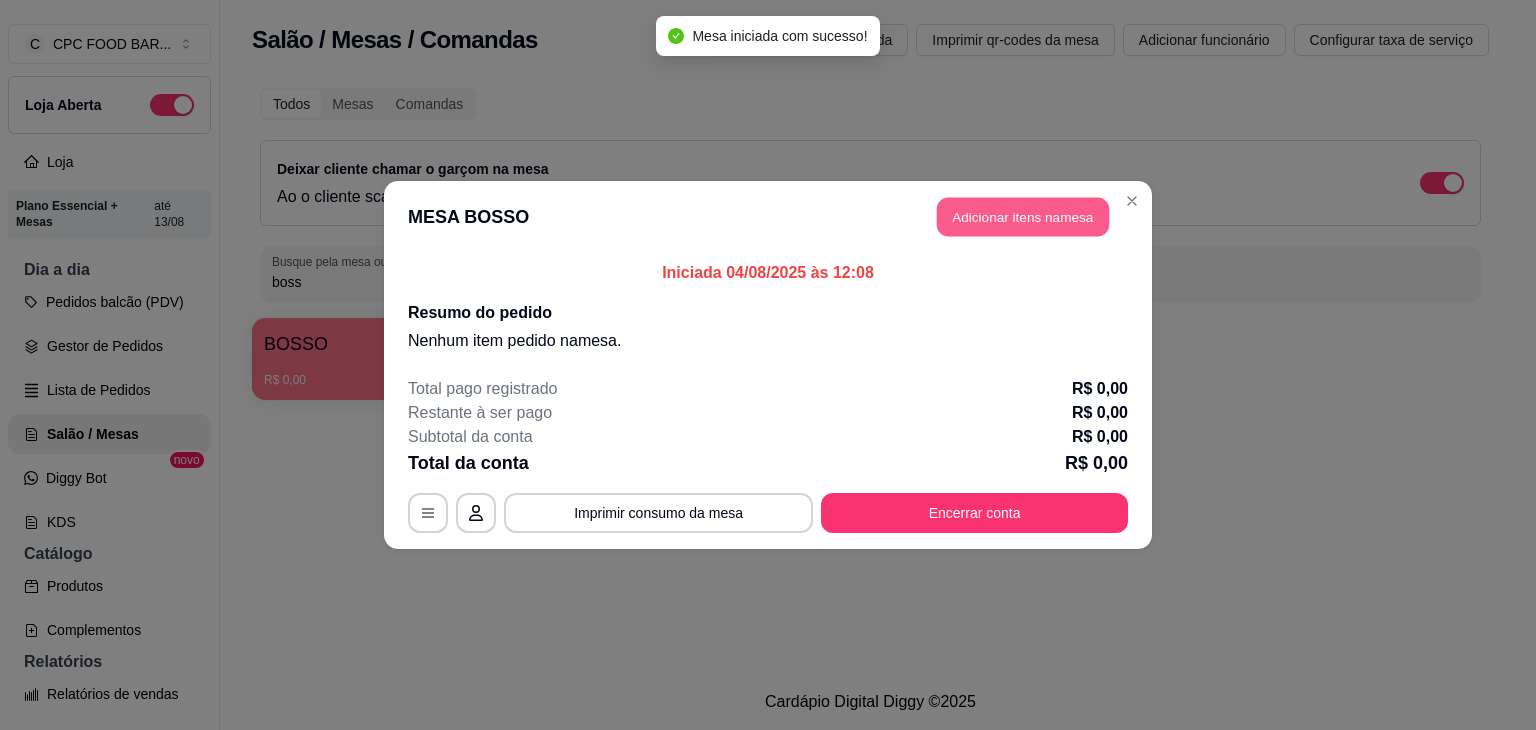 click on "Adicionar itens na  mesa" at bounding box center [1023, 217] 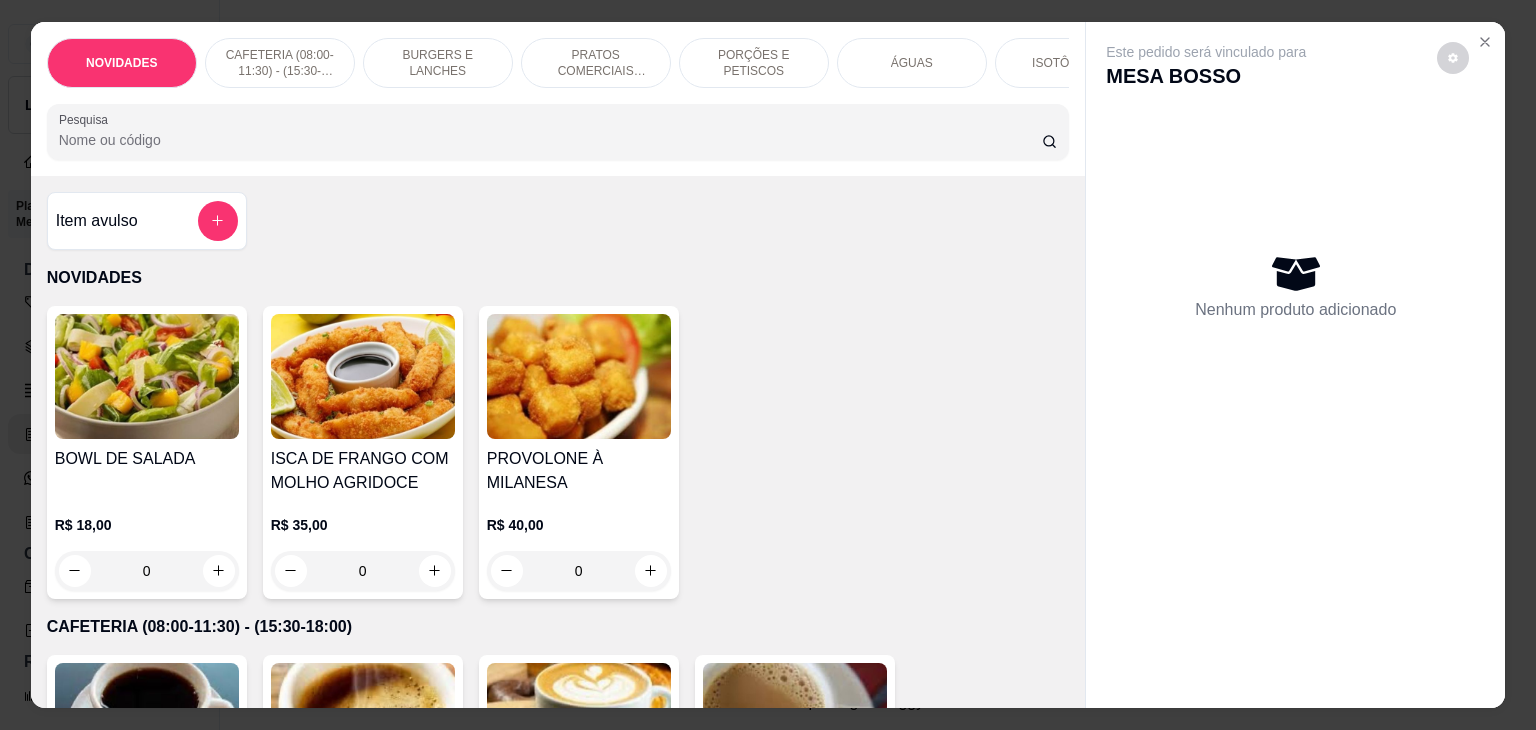 click on "Pesquisa" at bounding box center [550, 140] 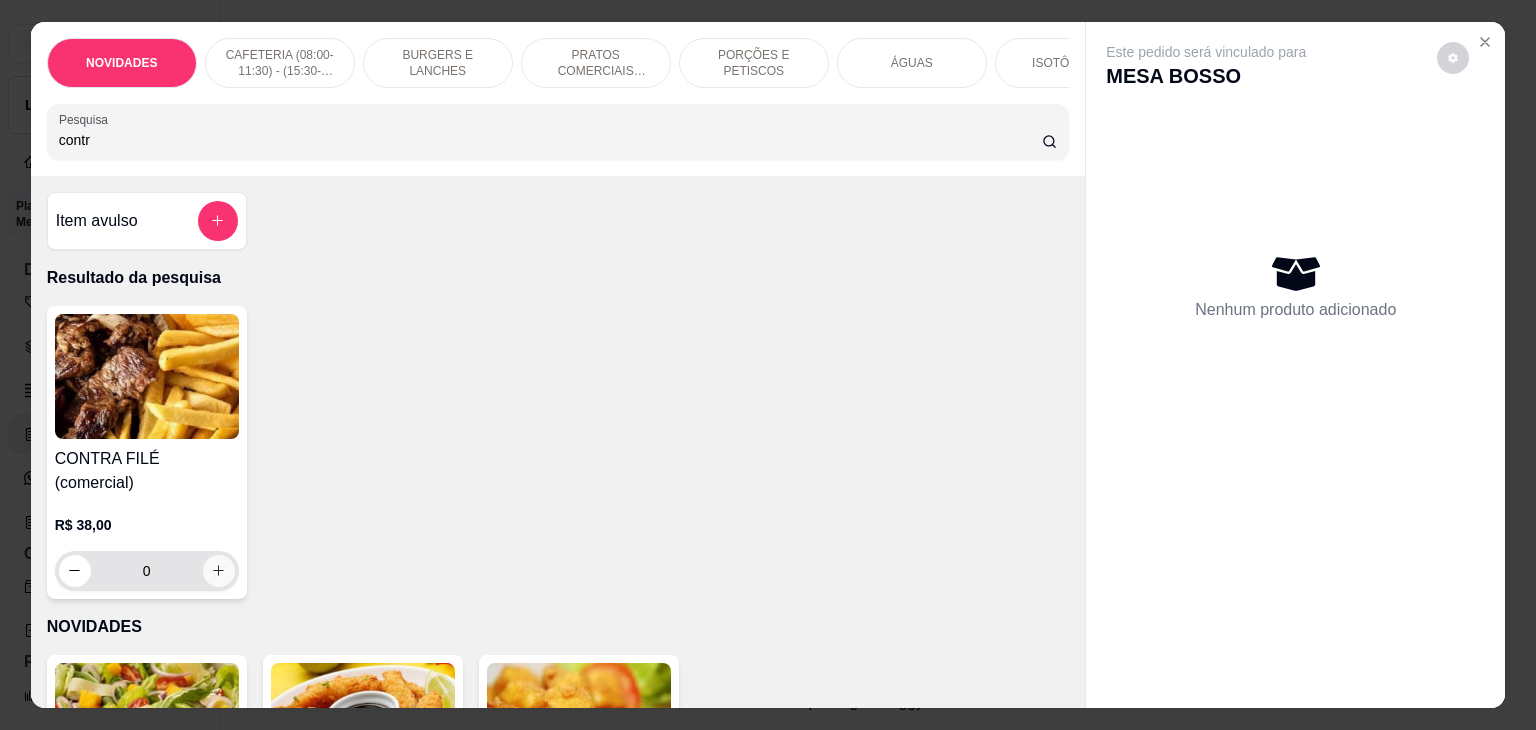 type on "contr" 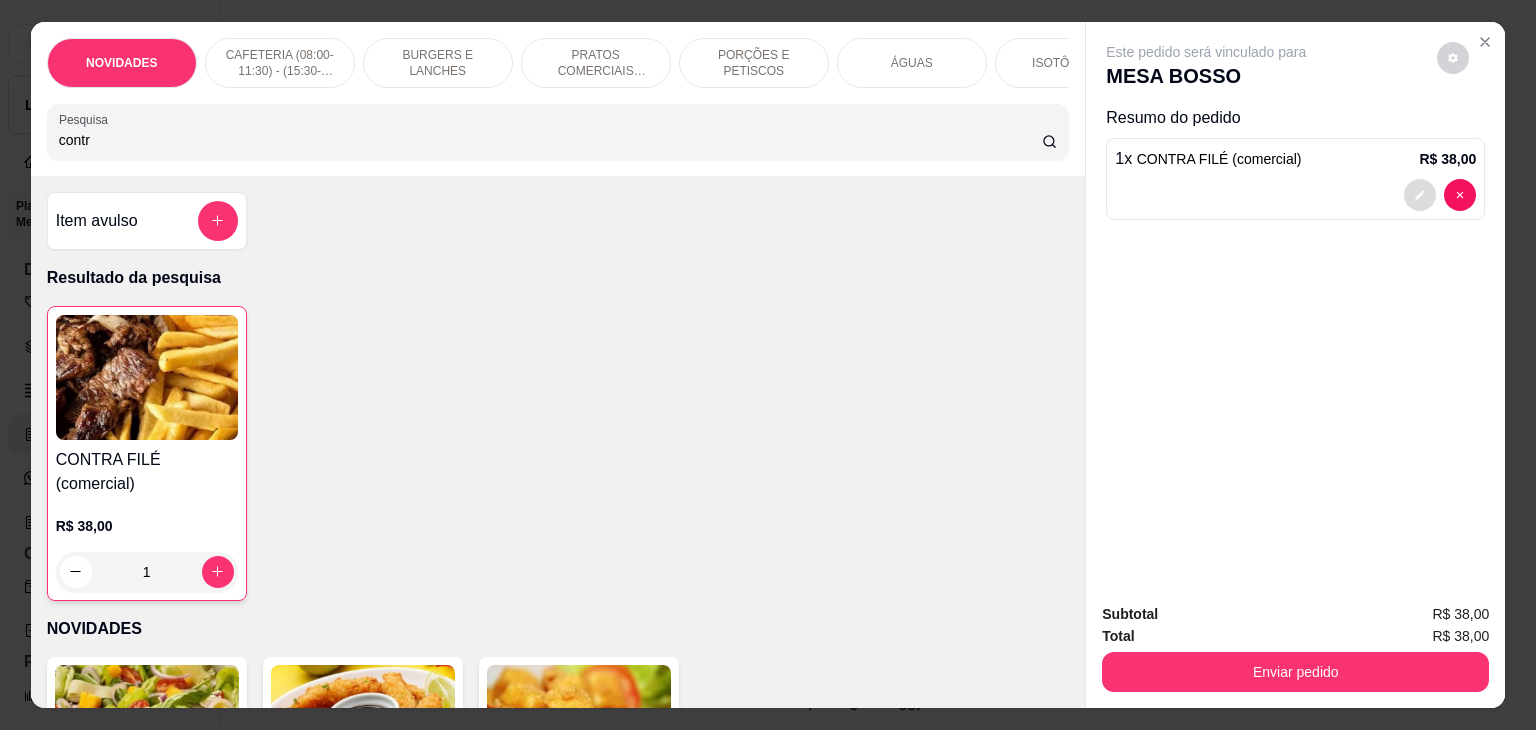 click 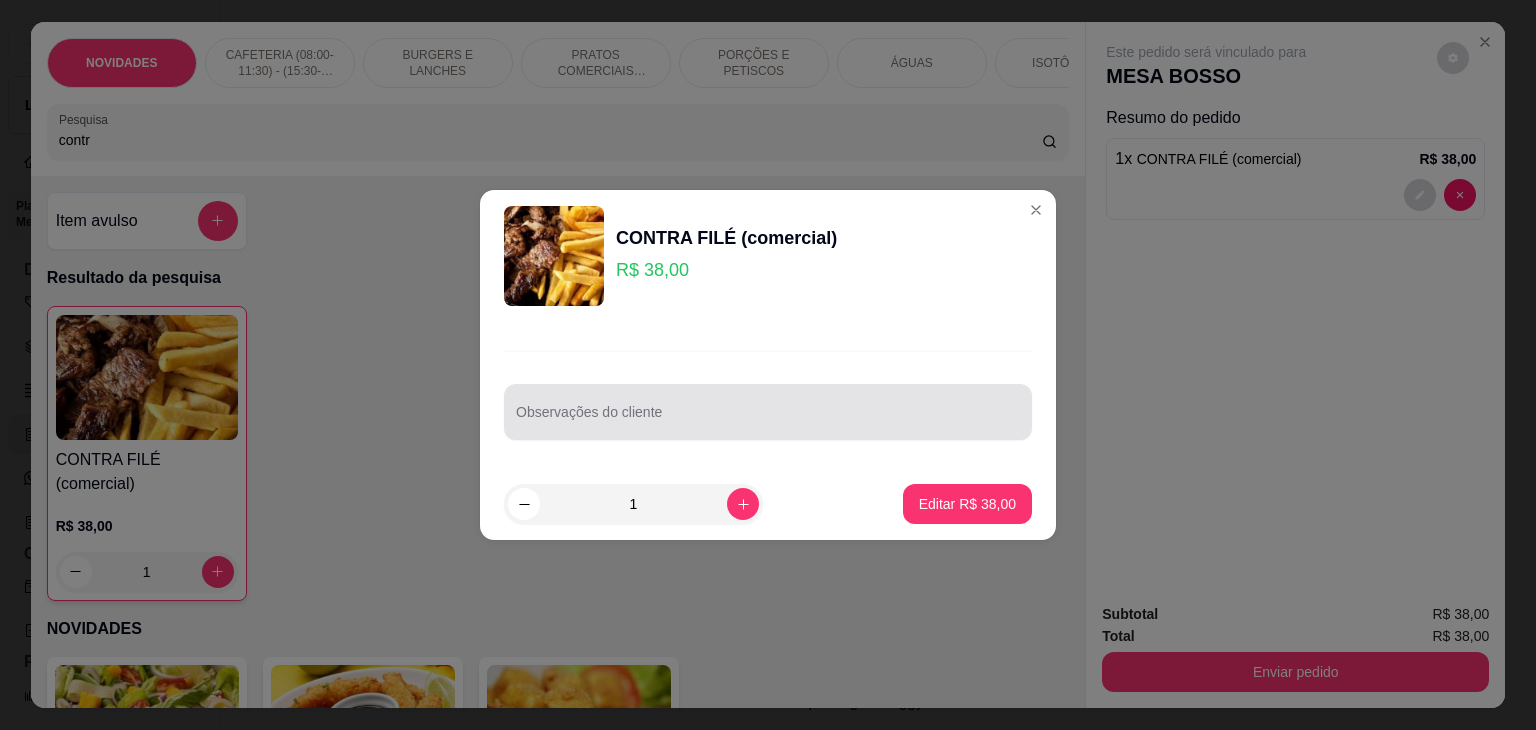 click at bounding box center [768, 412] 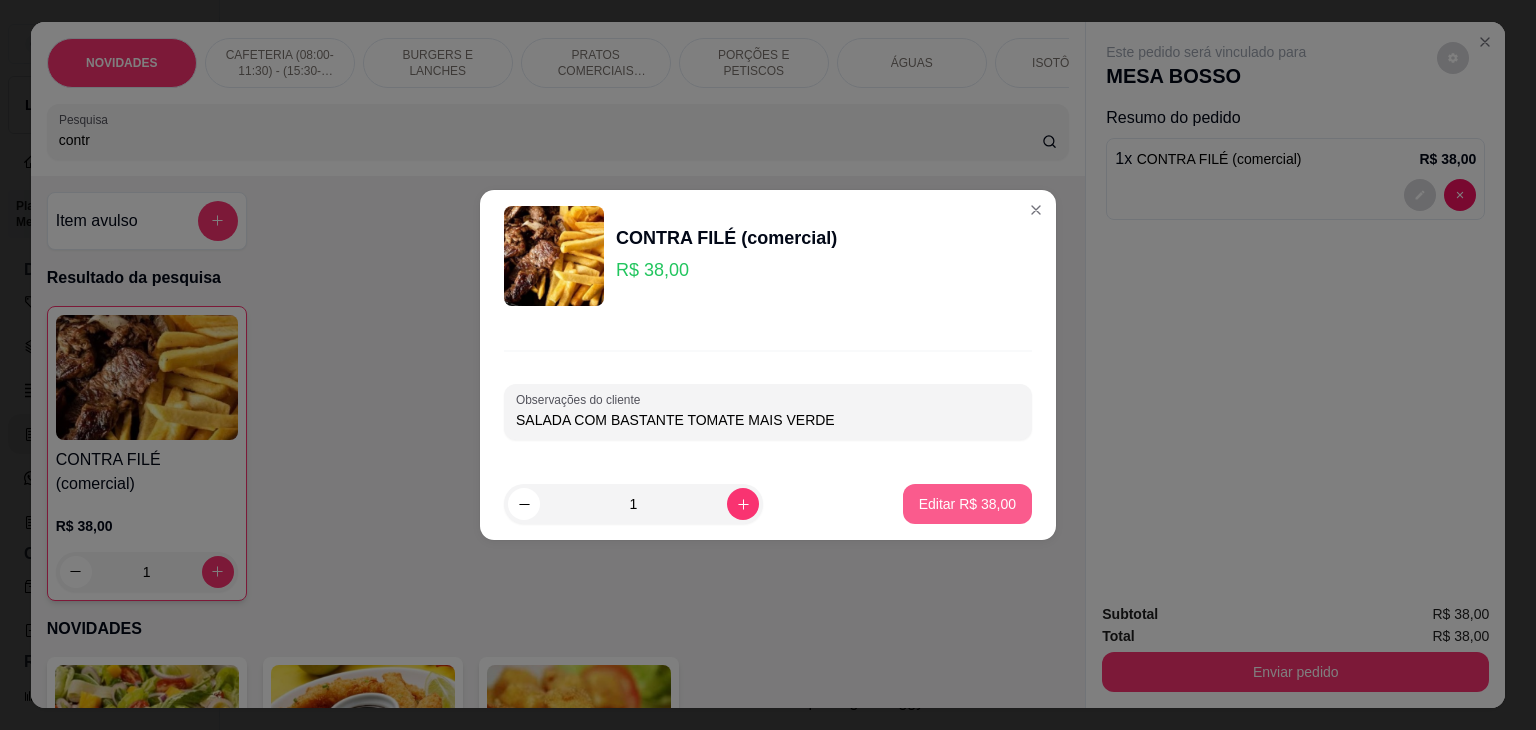 type on "SALADA COM BASTANTE TOMATE MAIS VERDE" 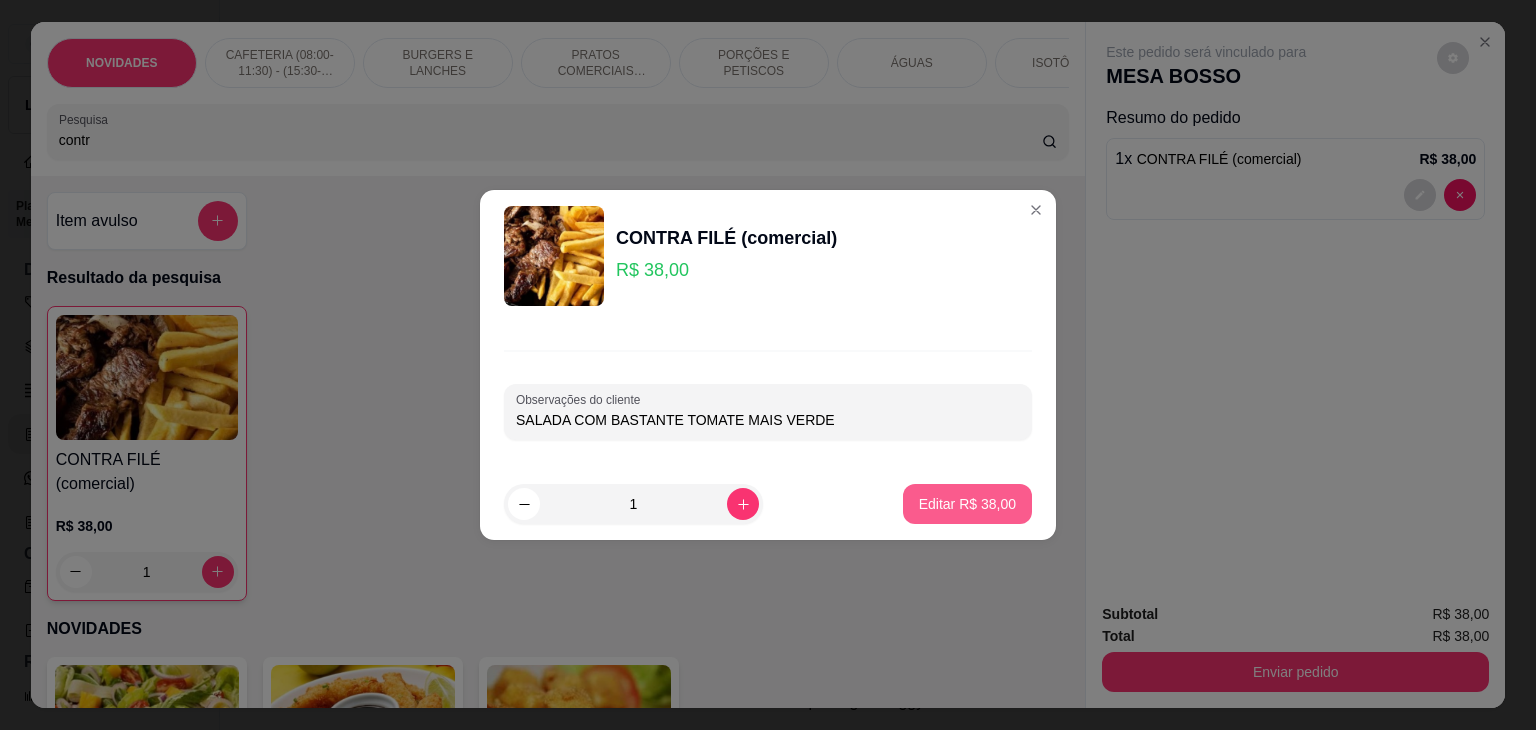 click on "Editar   R$ 38,00" at bounding box center (967, 504) 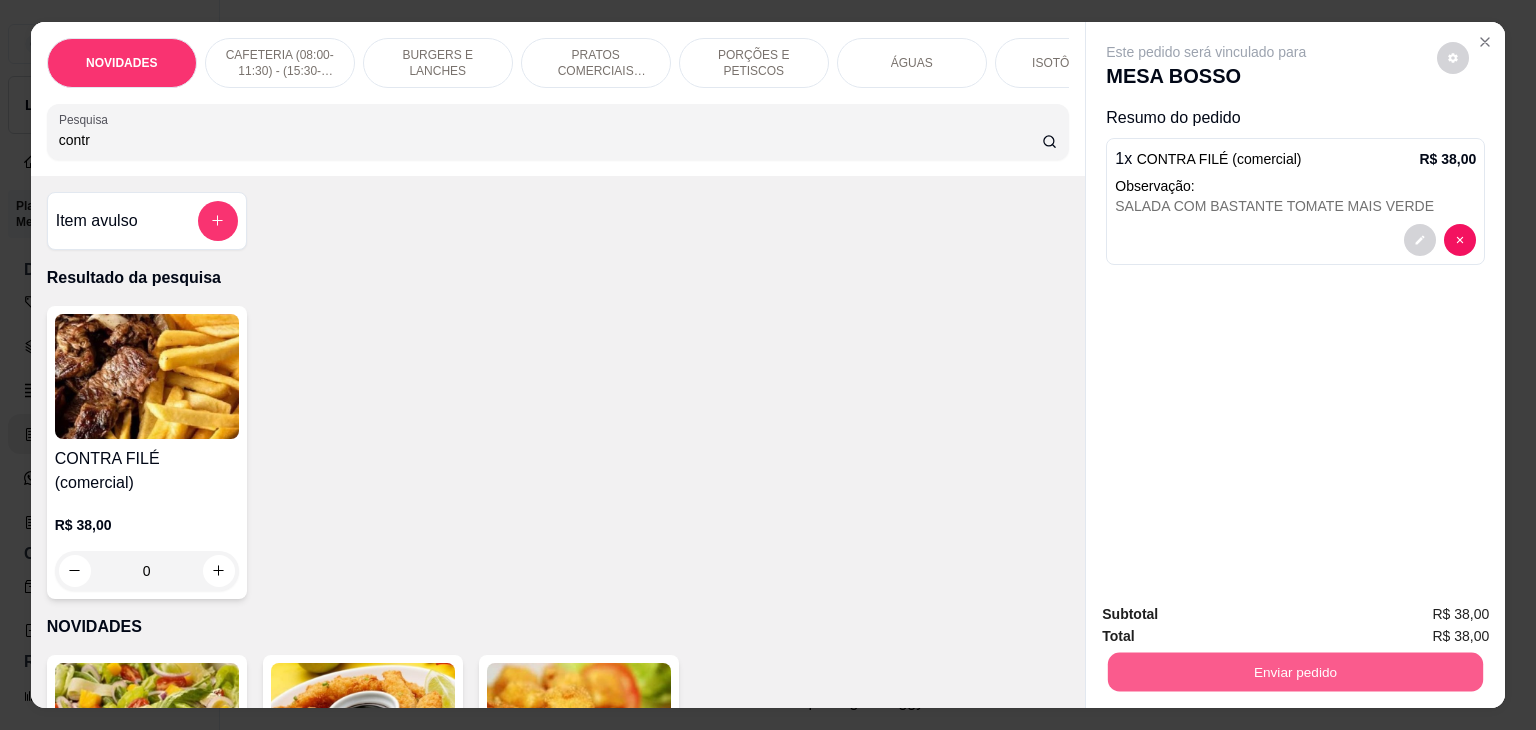 click on "Enviar pedido" at bounding box center [1295, 672] 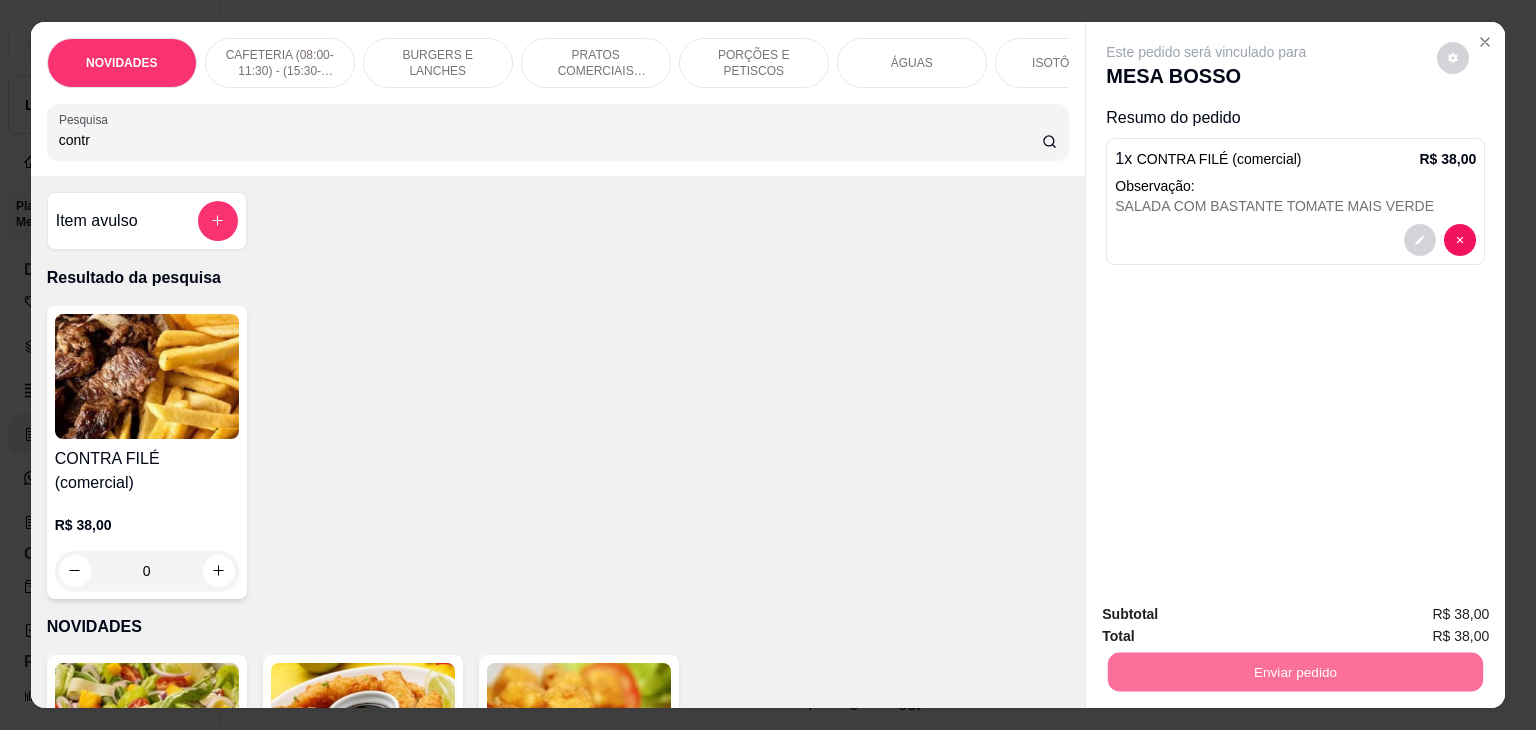 click on "Não registrar e enviar pedido" at bounding box center [1229, 614] 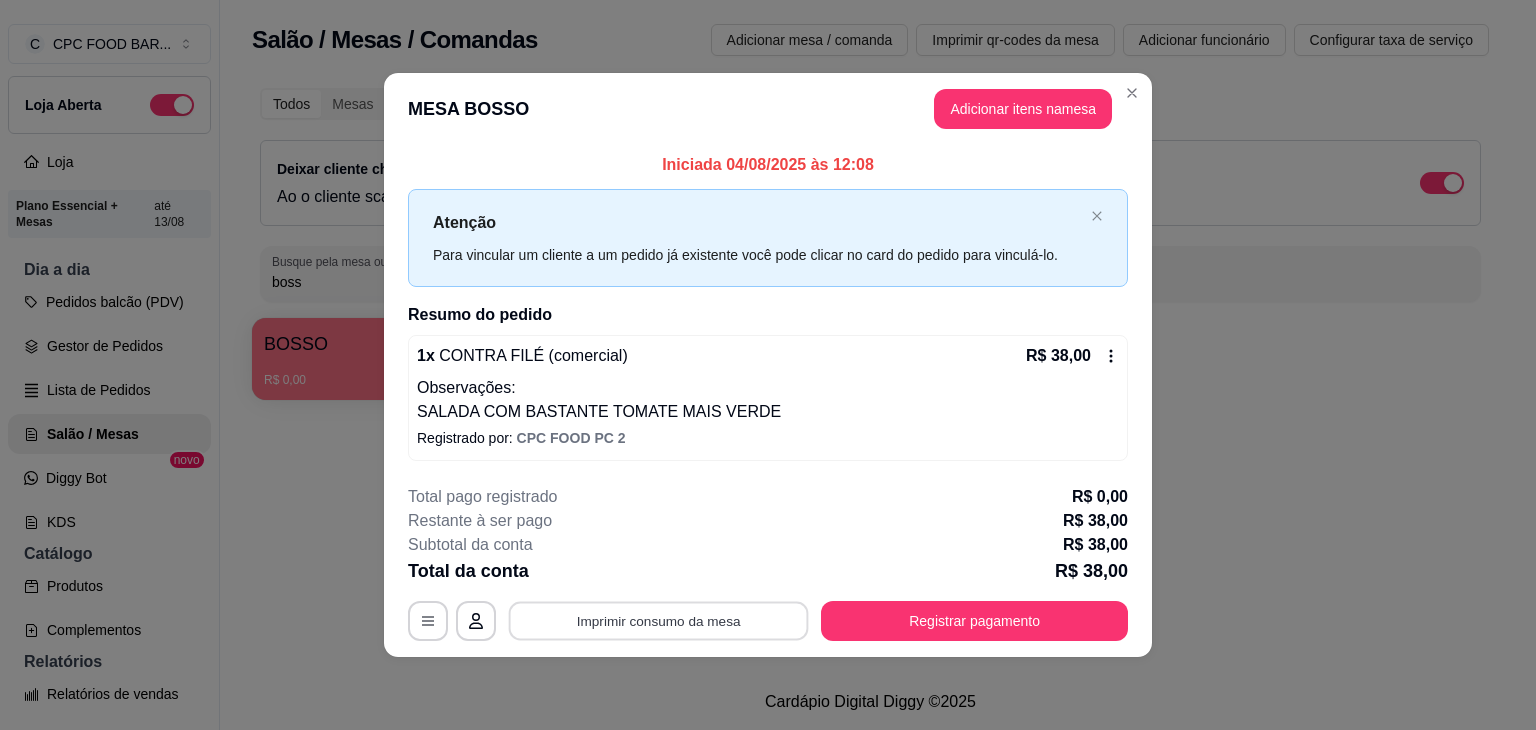click on "Imprimir consumo da mesa" at bounding box center (659, 620) 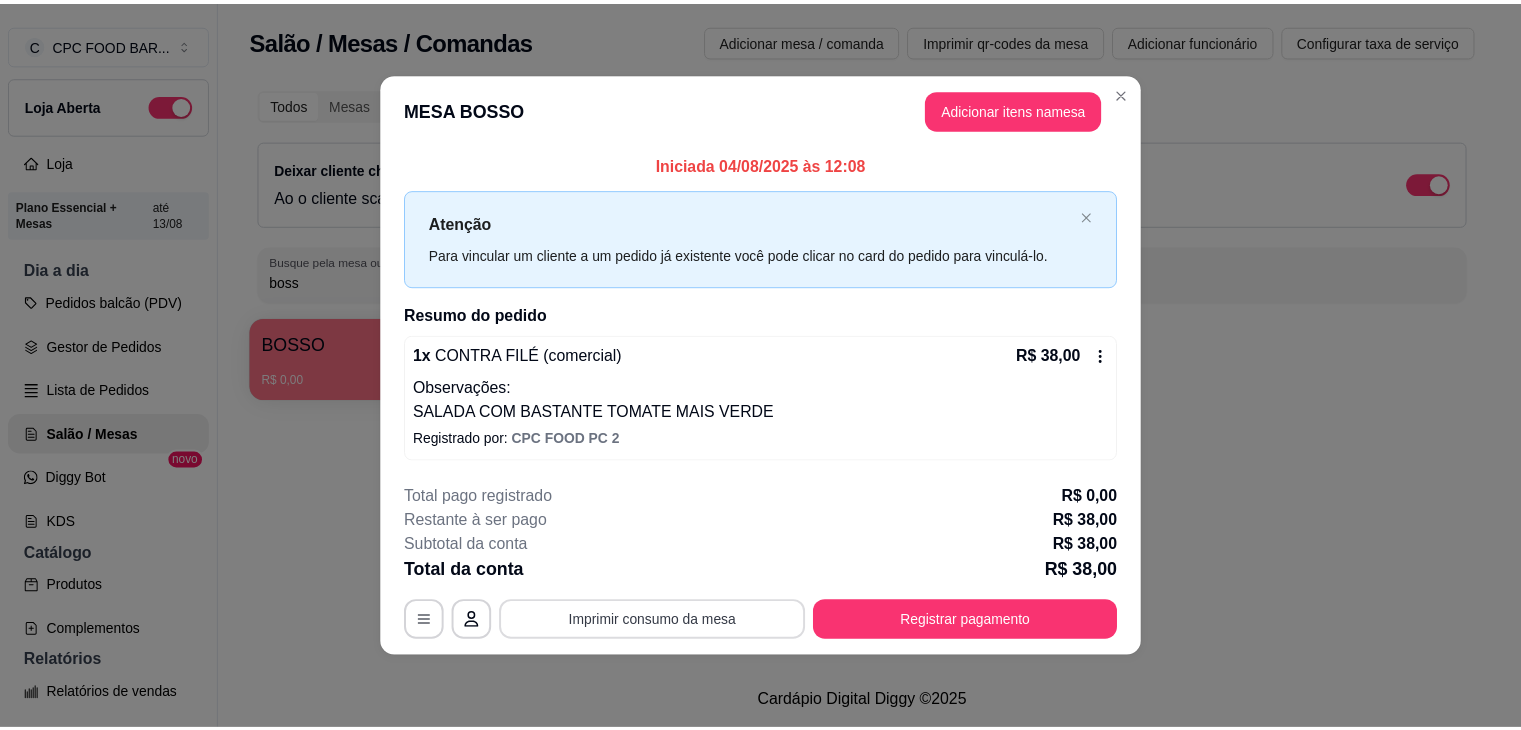 scroll, scrollTop: 0, scrollLeft: 0, axis: both 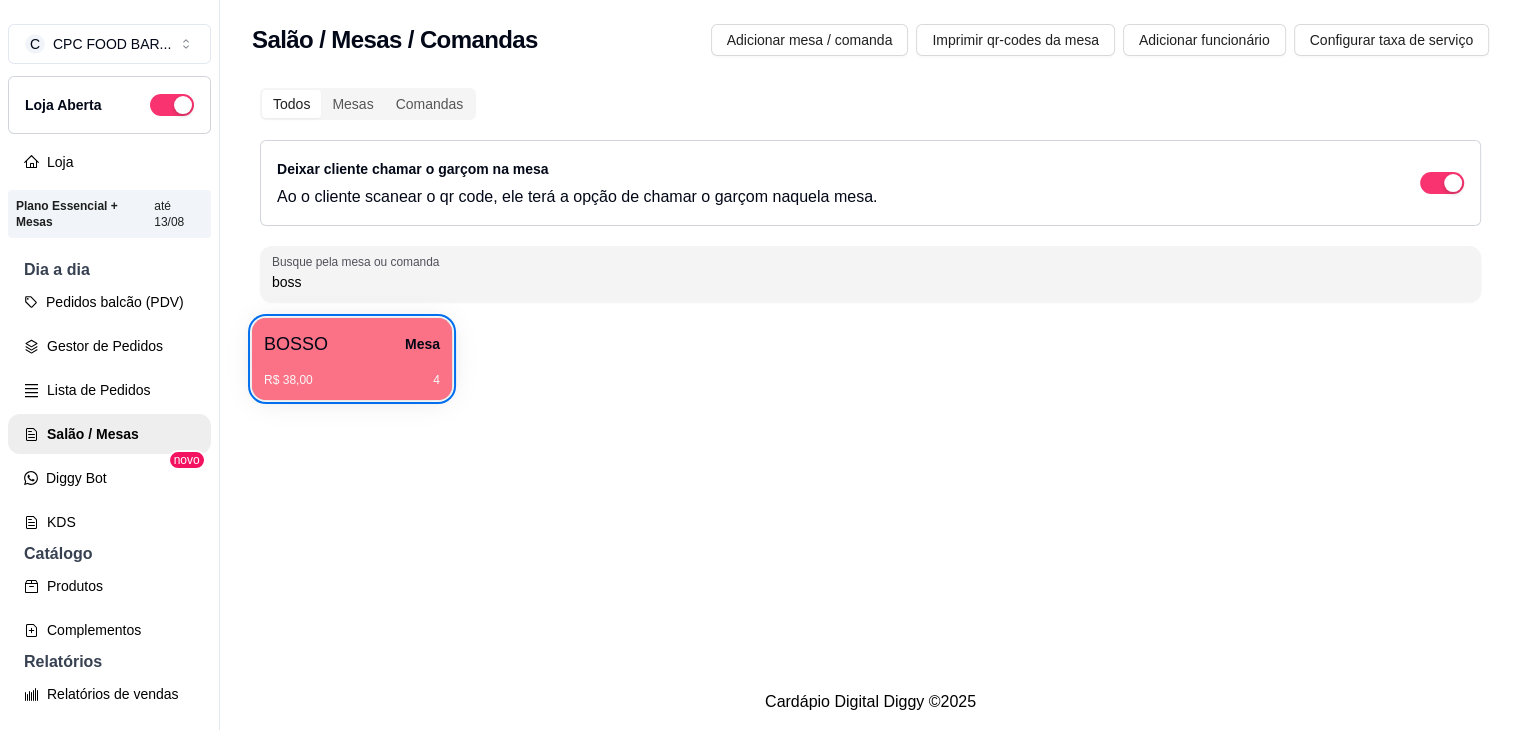 type 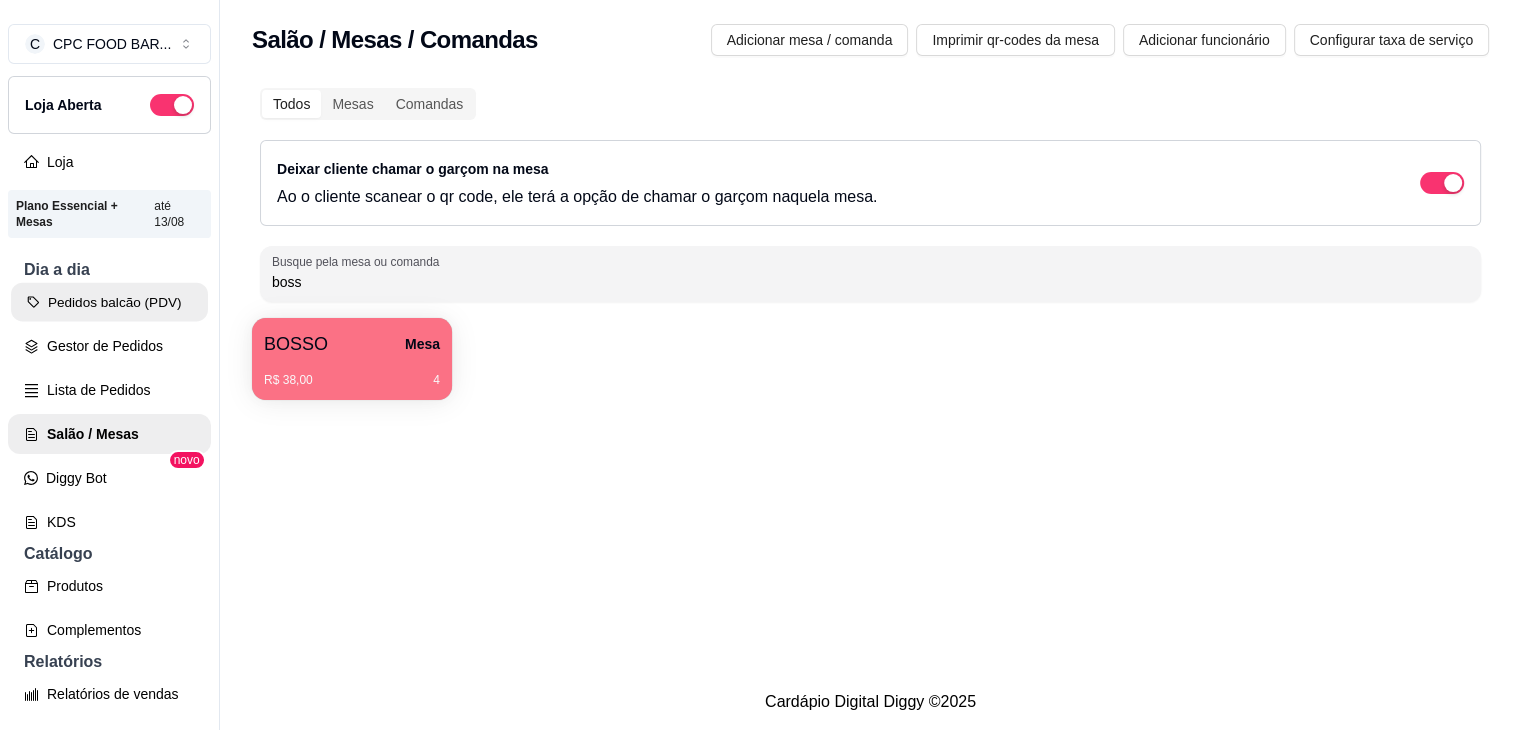 click on "Pedidos balcão (PDV)" at bounding box center (109, 302) 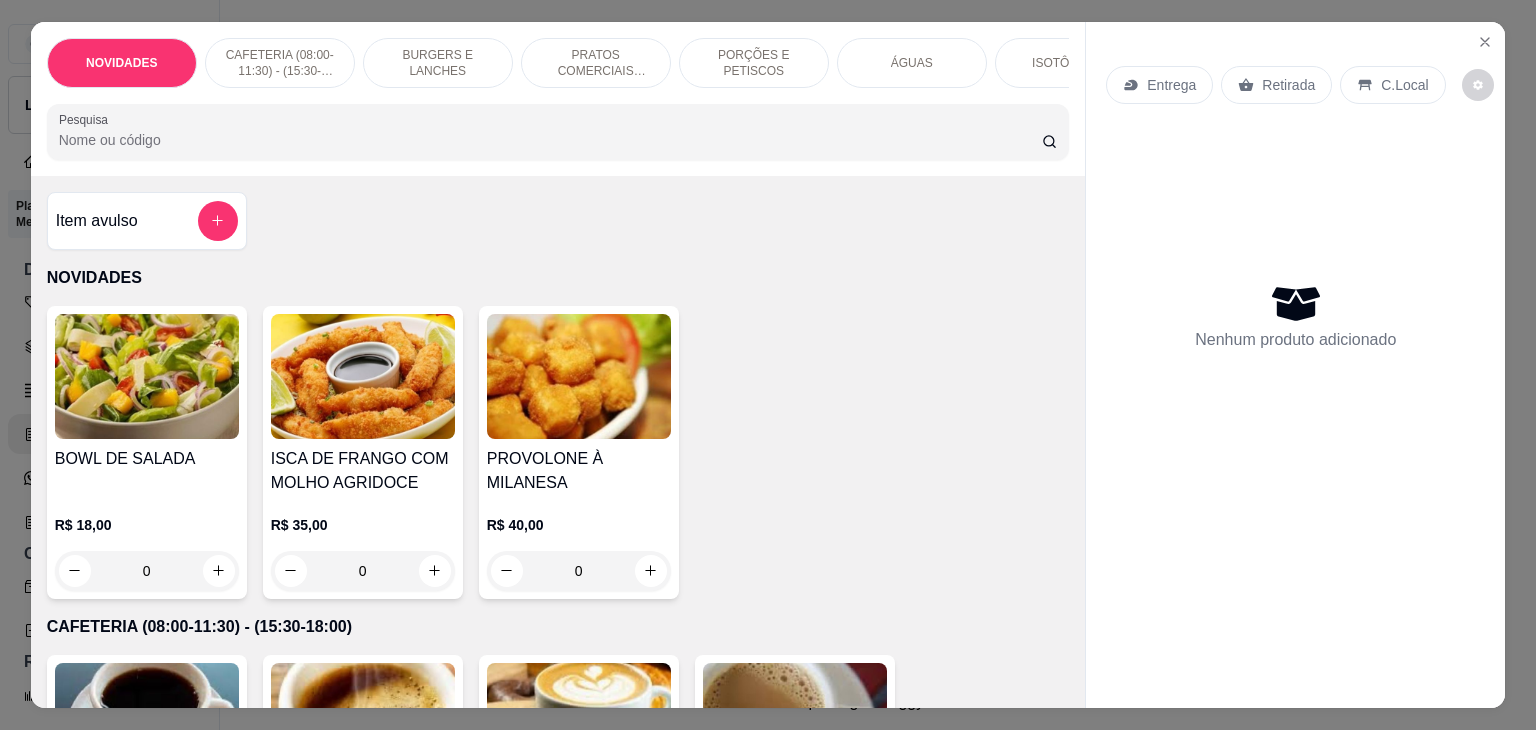 click on "Pesquisa" at bounding box center [550, 140] 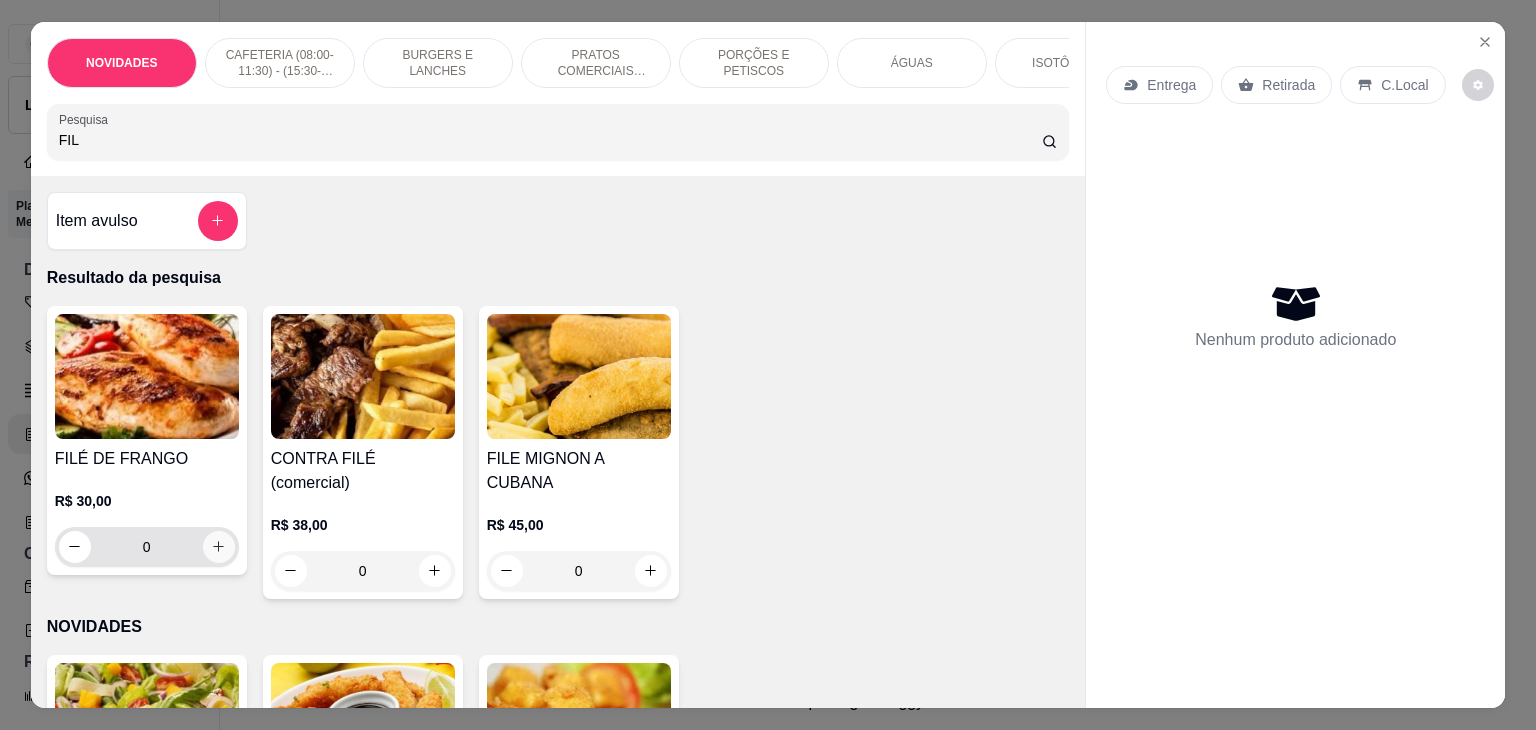type on "FIL" 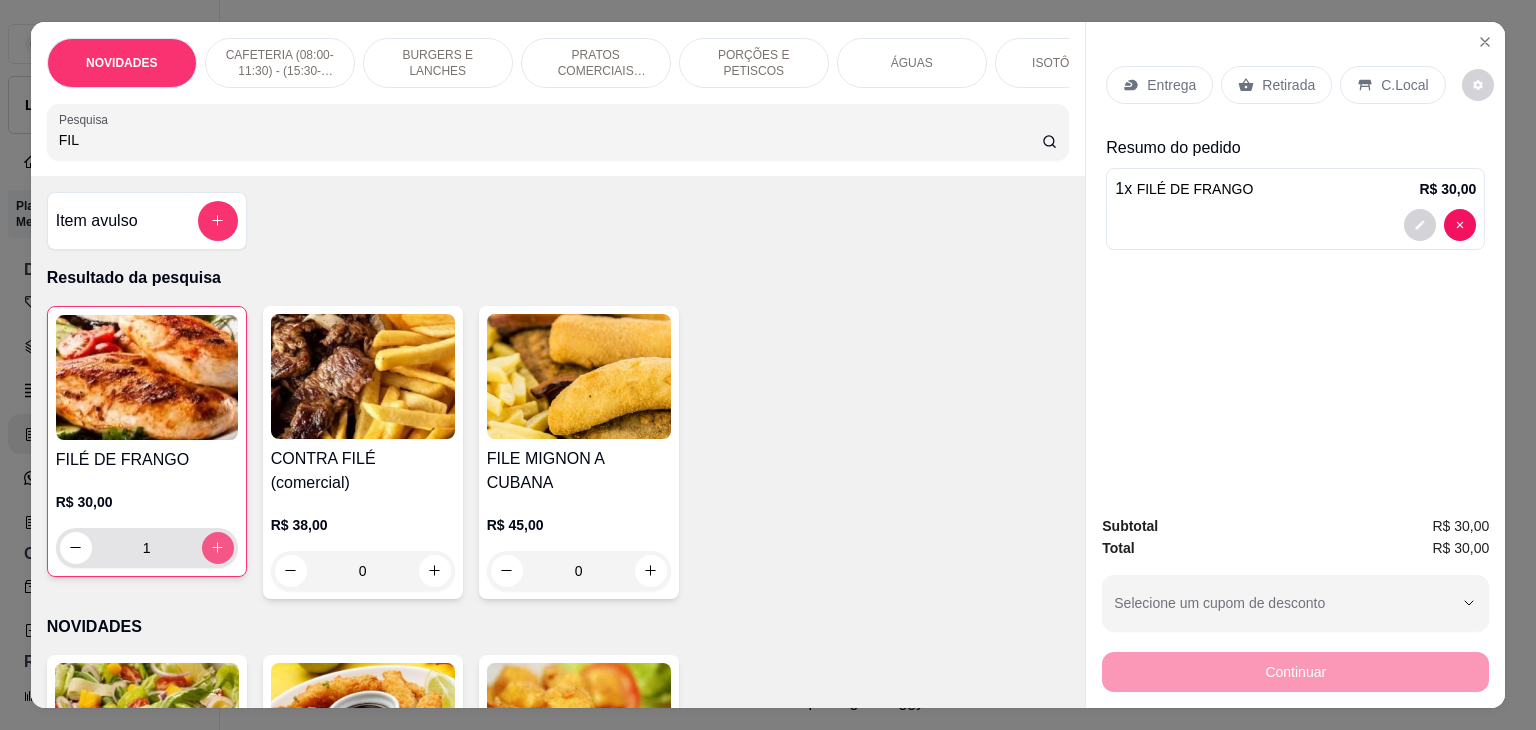 type on "1" 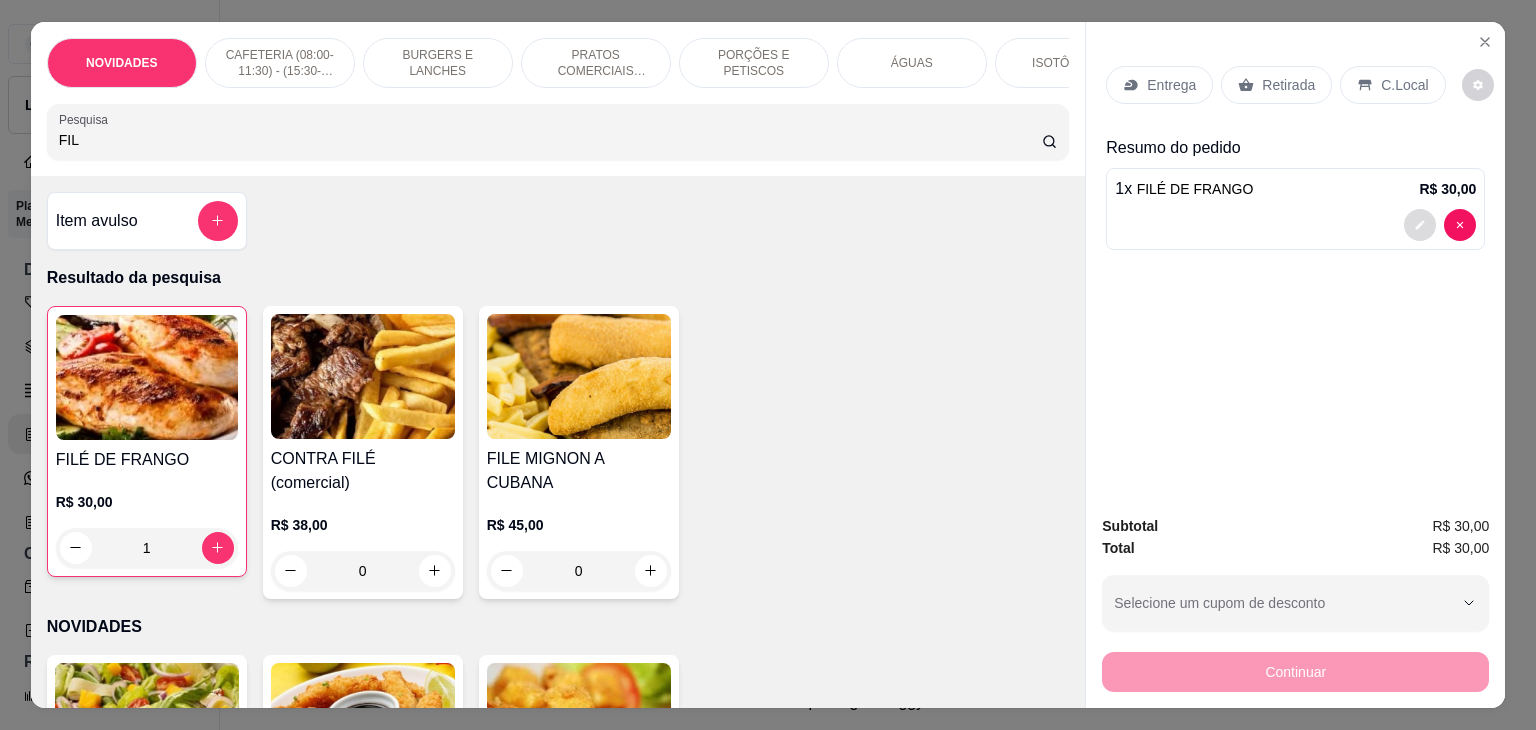 click at bounding box center [1420, 225] 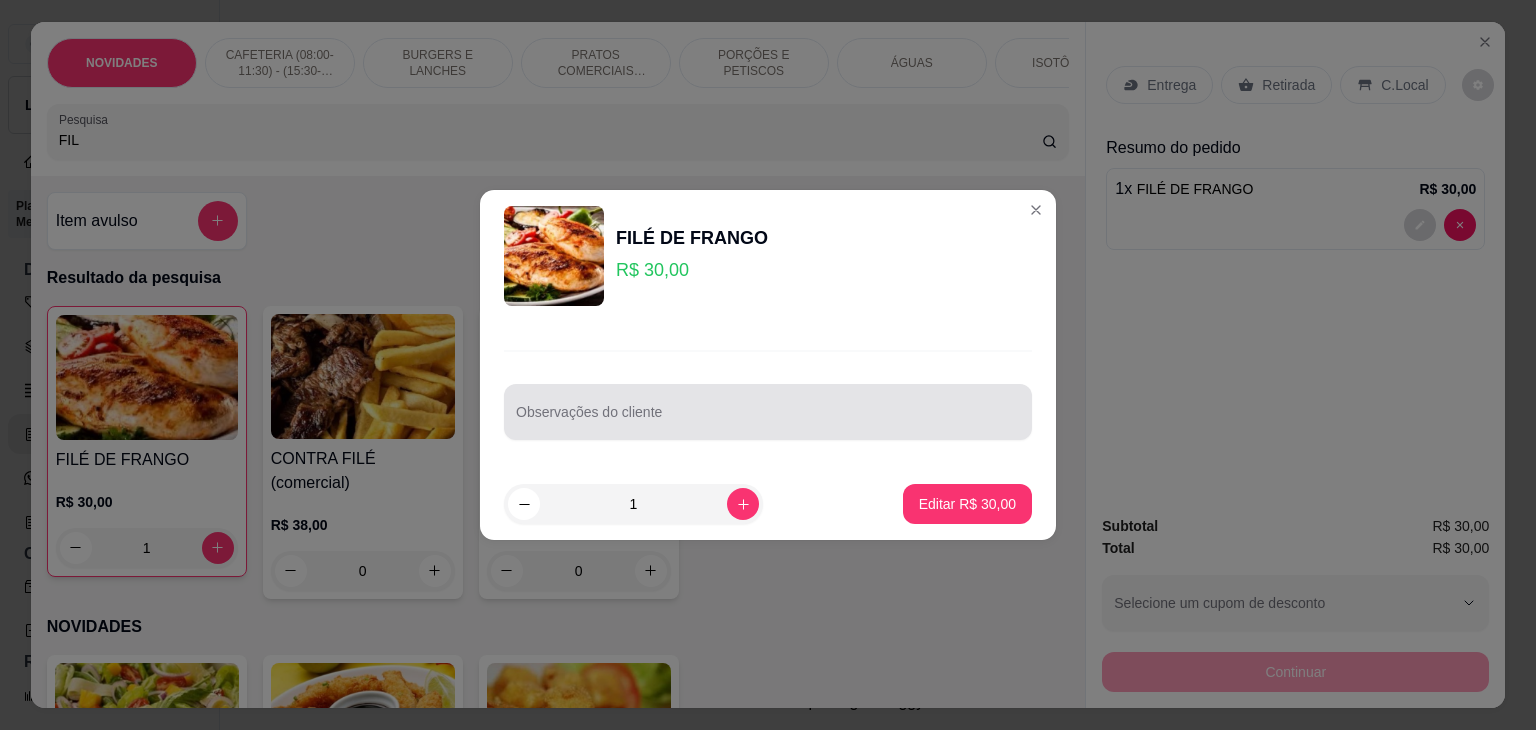 click at bounding box center (768, 412) 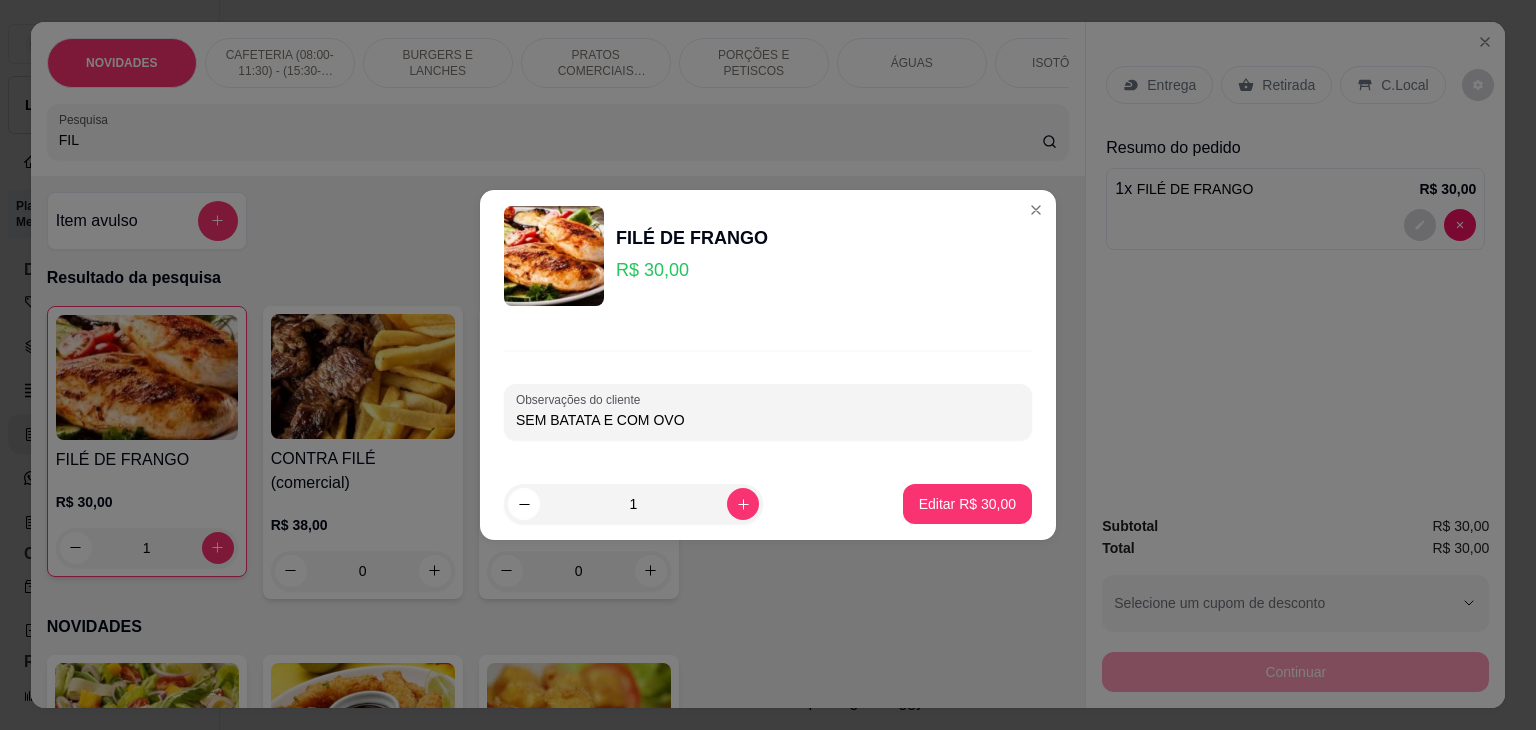 type on "SEM BATATA E COM OVO" 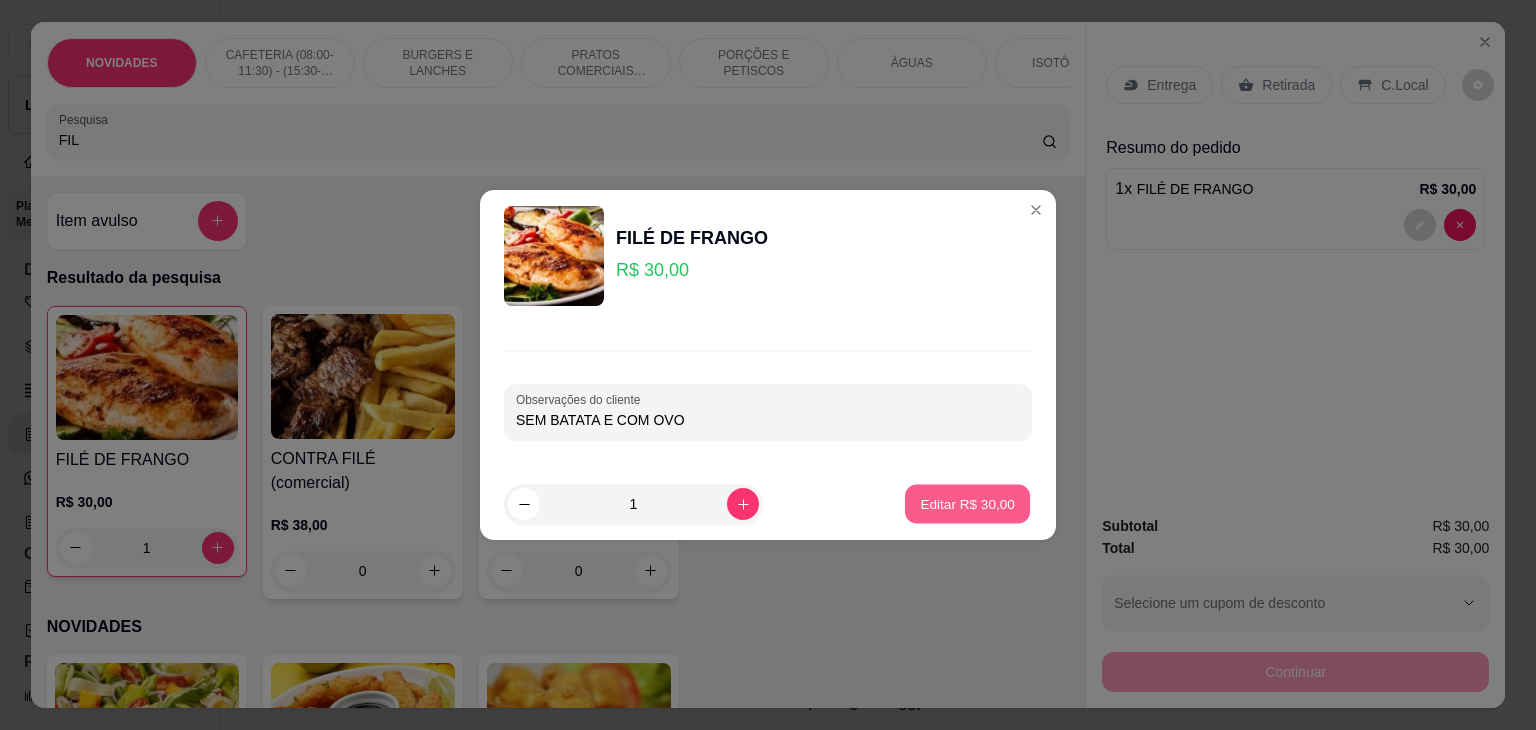 click on "Editar   R$ 30,00" at bounding box center [967, 503] 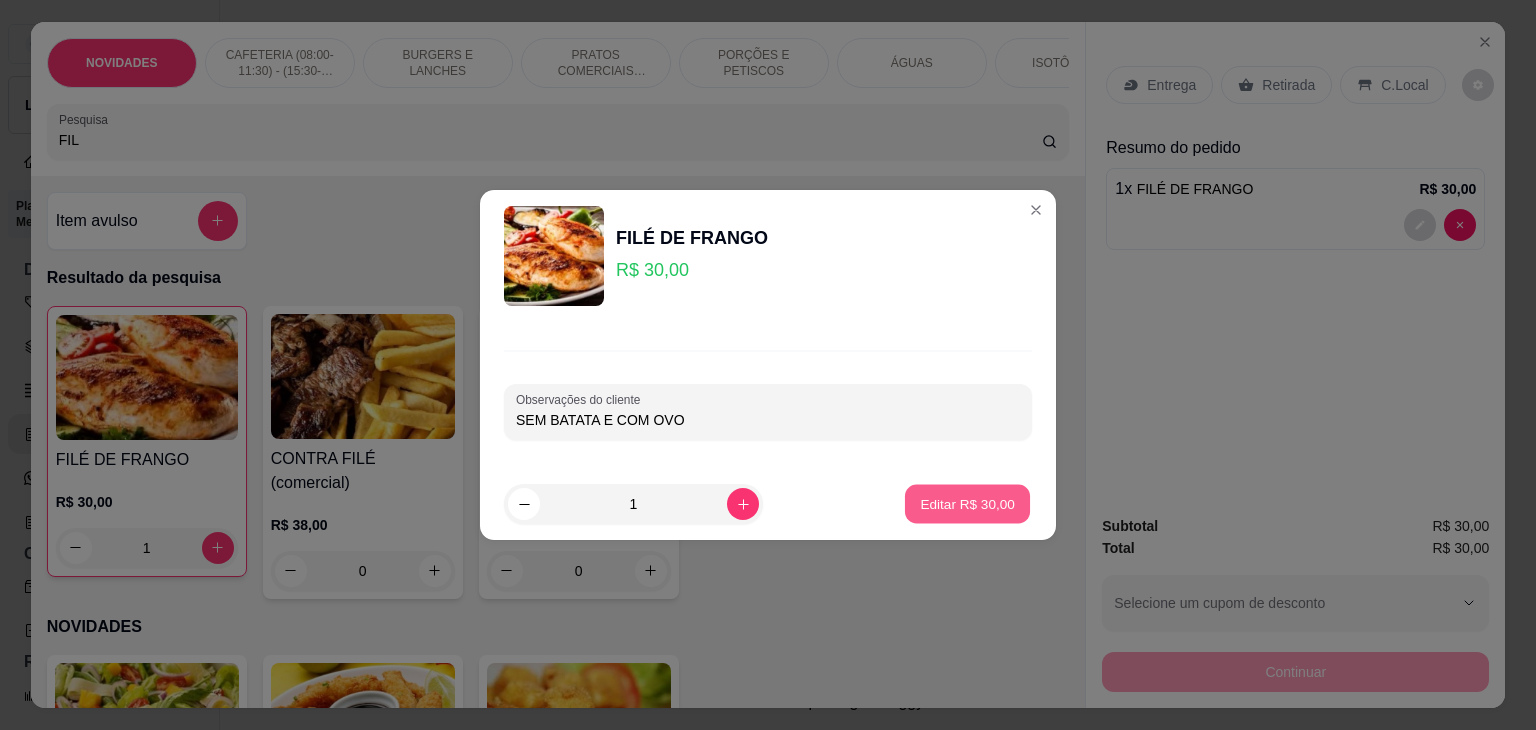 type on "0" 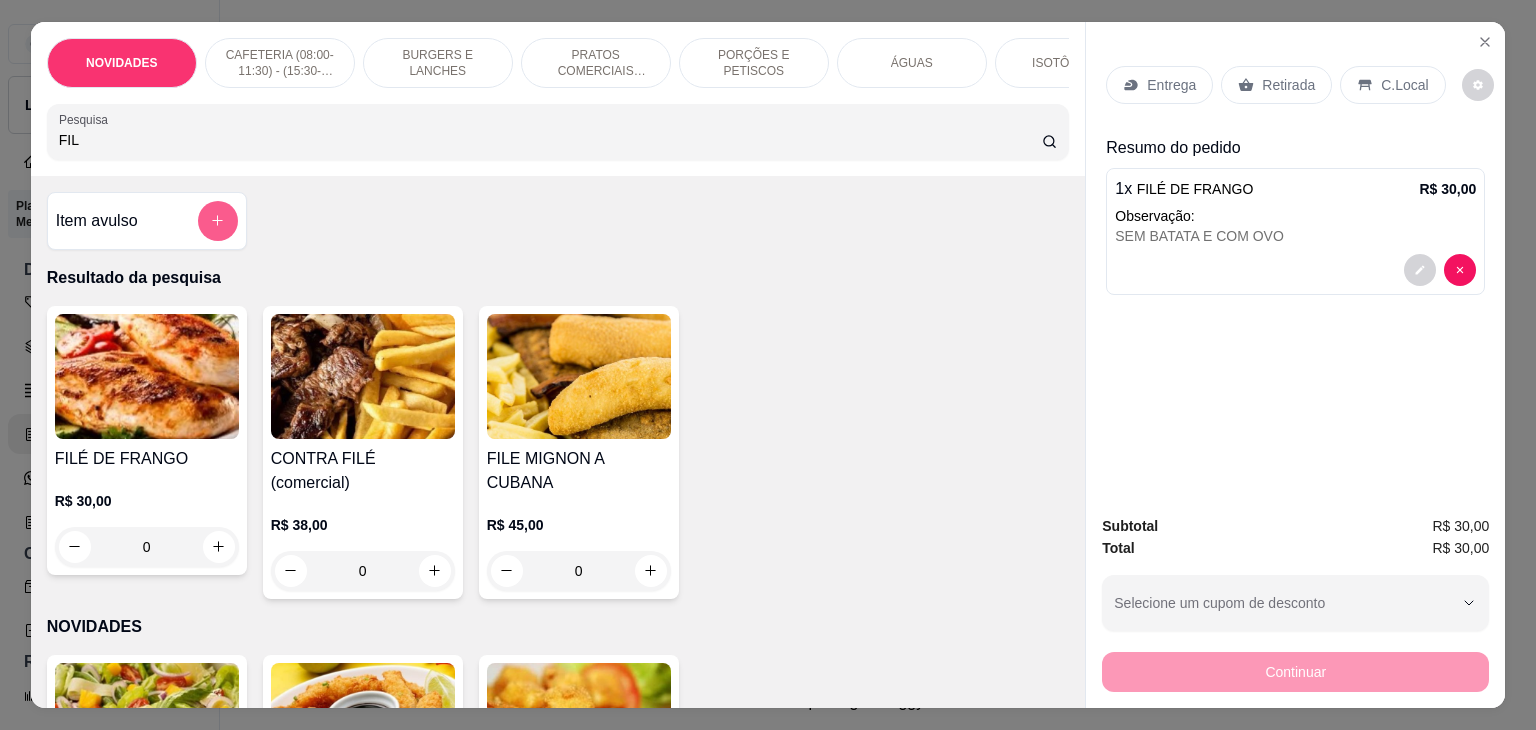 click at bounding box center [218, 221] 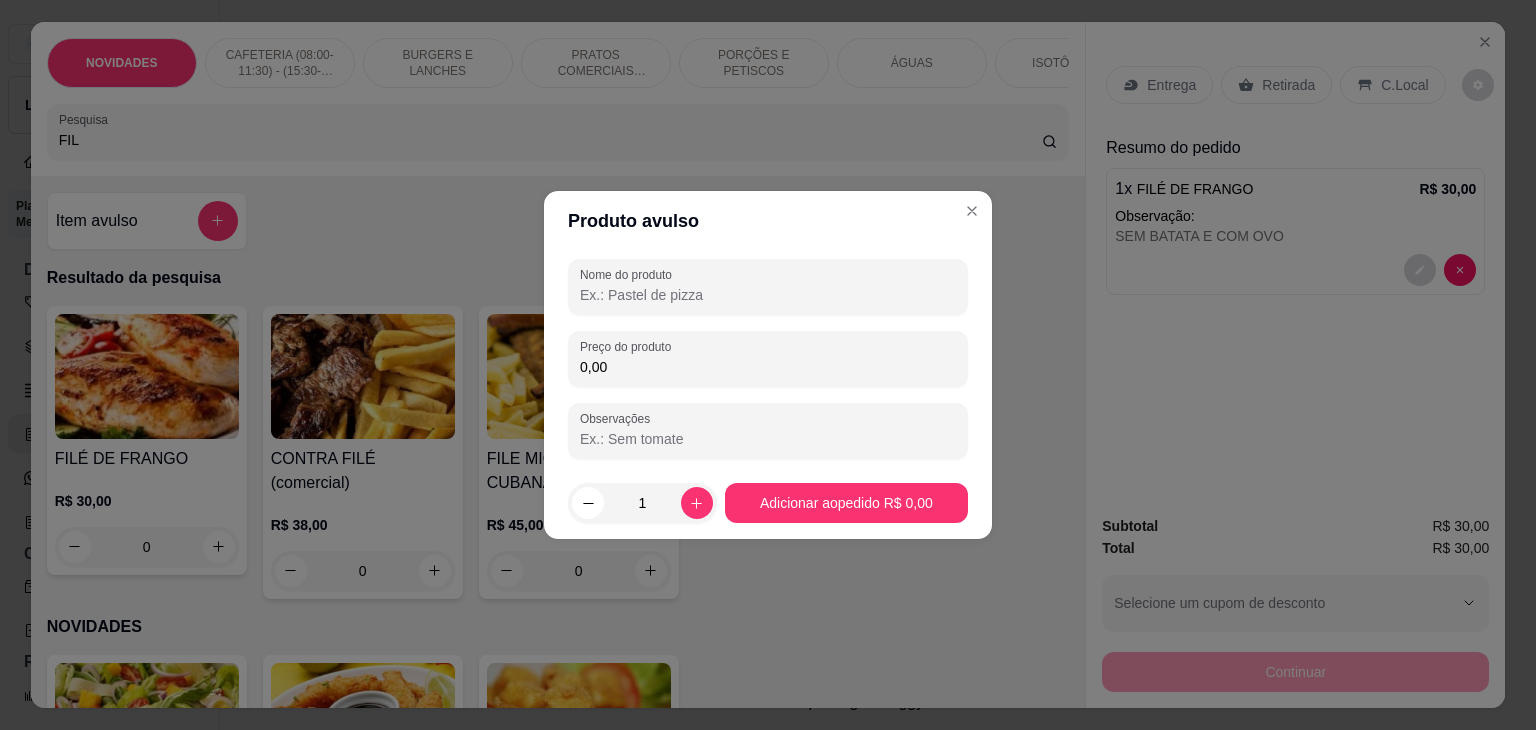click on "Nome do produto" at bounding box center (768, 295) 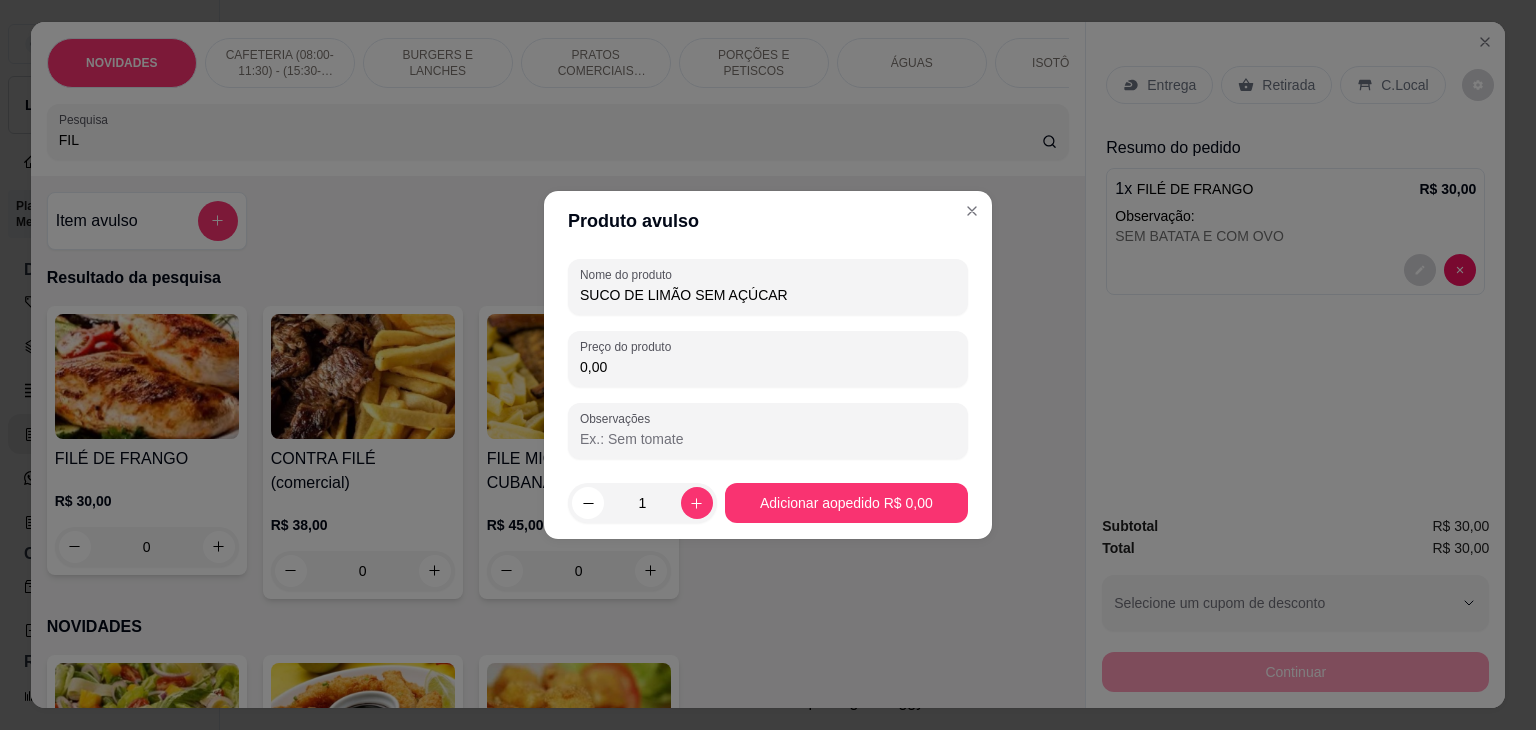 type on "SUCO DE LIMÃO SEM AÇÚCAR" 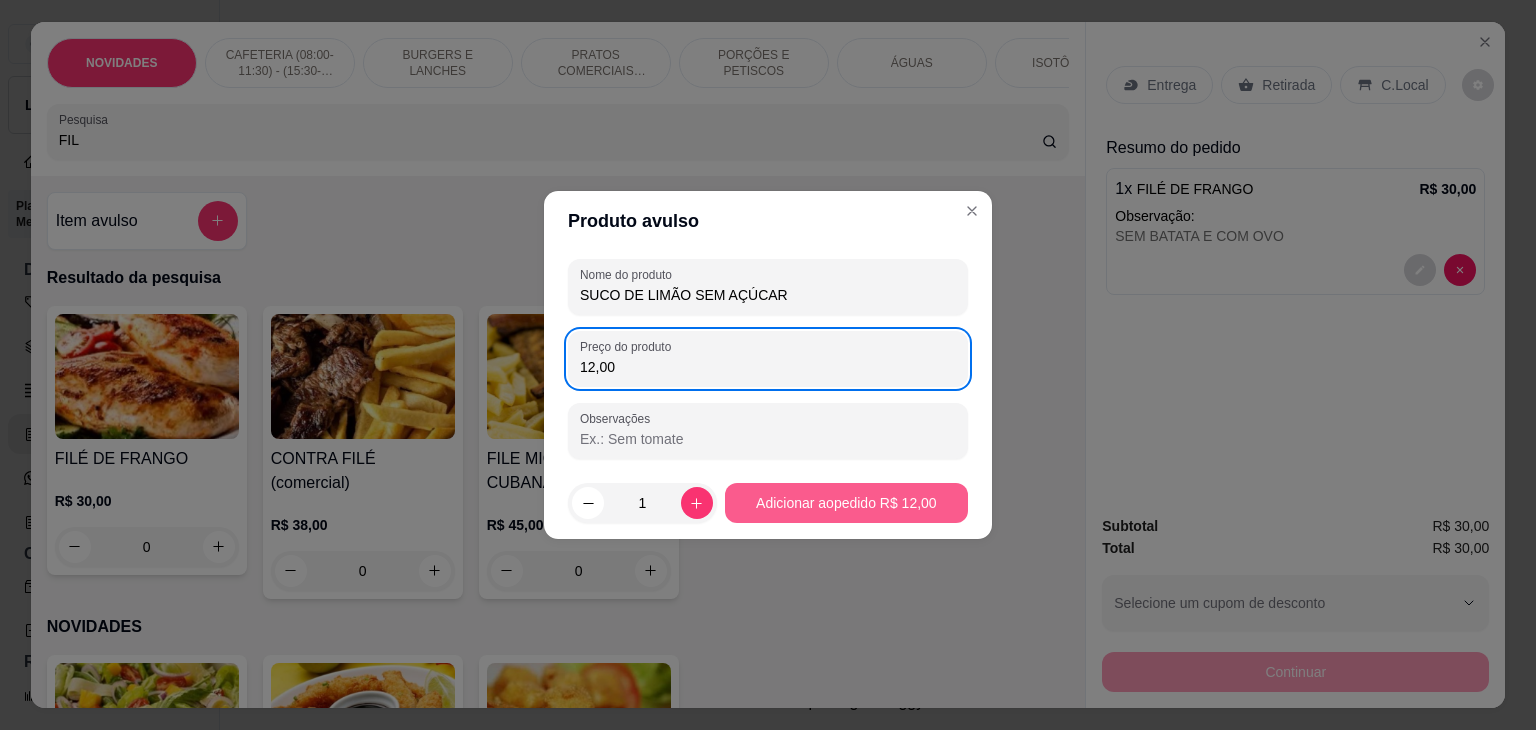 type on "12,00" 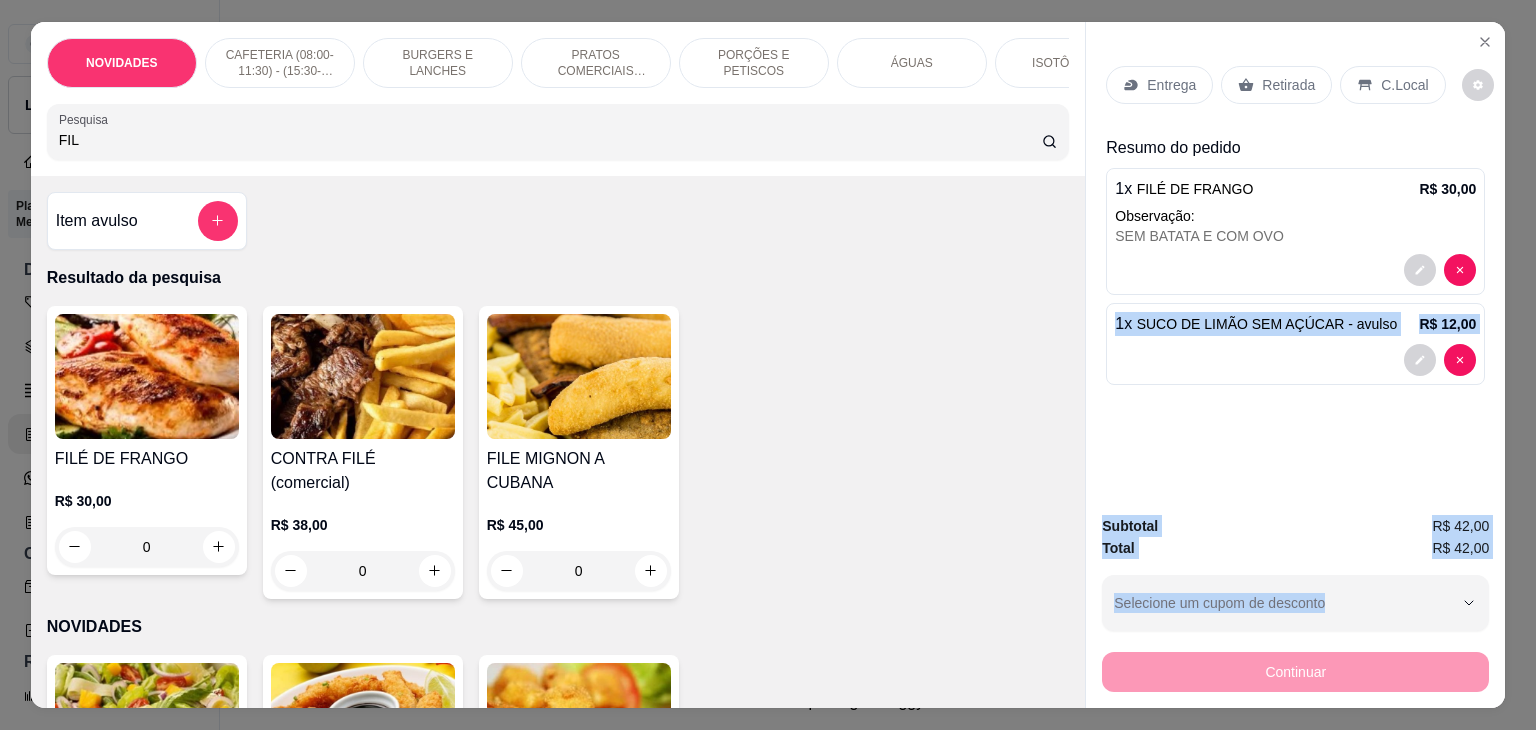 drag, startPoint x: 1253, startPoint y: 669, endPoint x: 1316, endPoint y: 206, distance: 467.2665 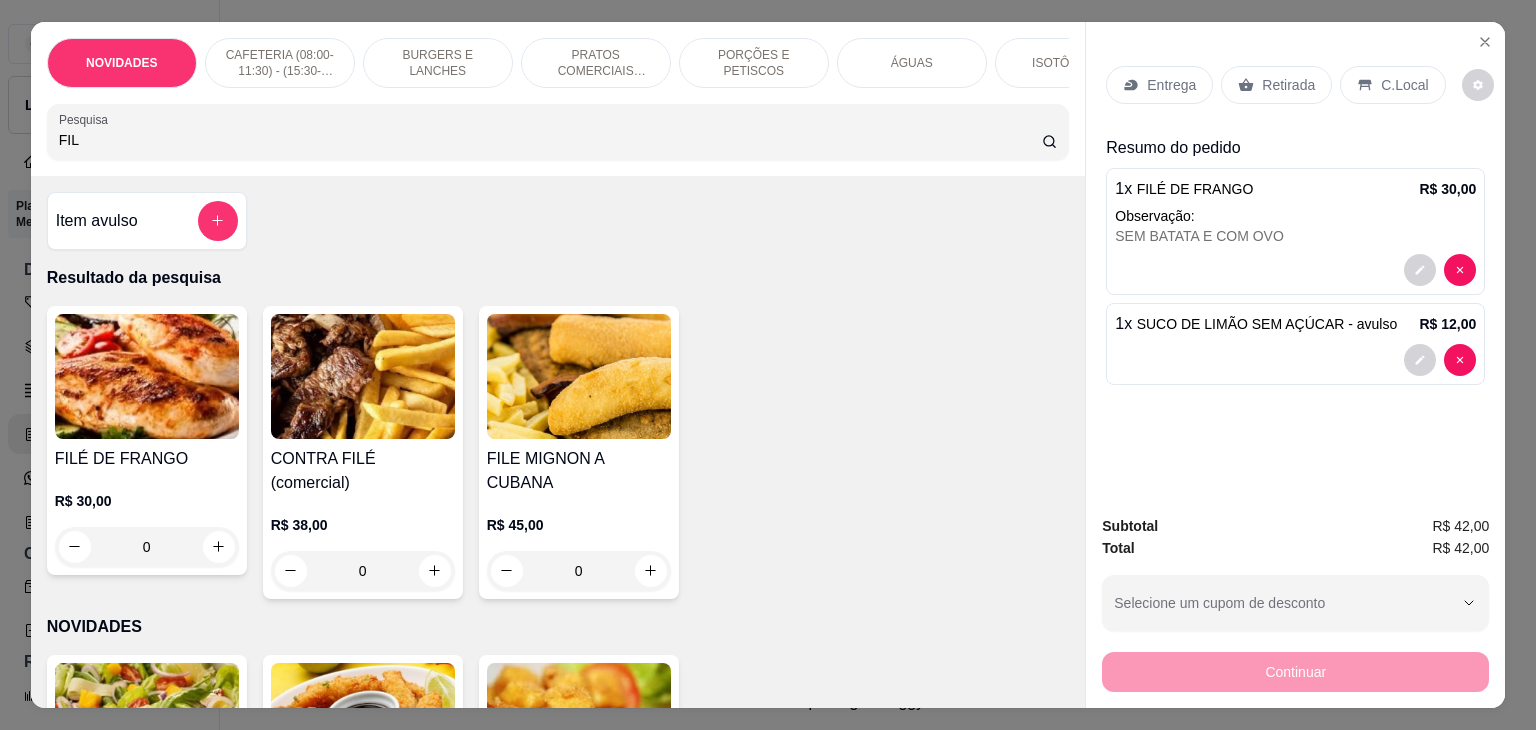 click on "C.Local" at bounding box center (1404, 85) 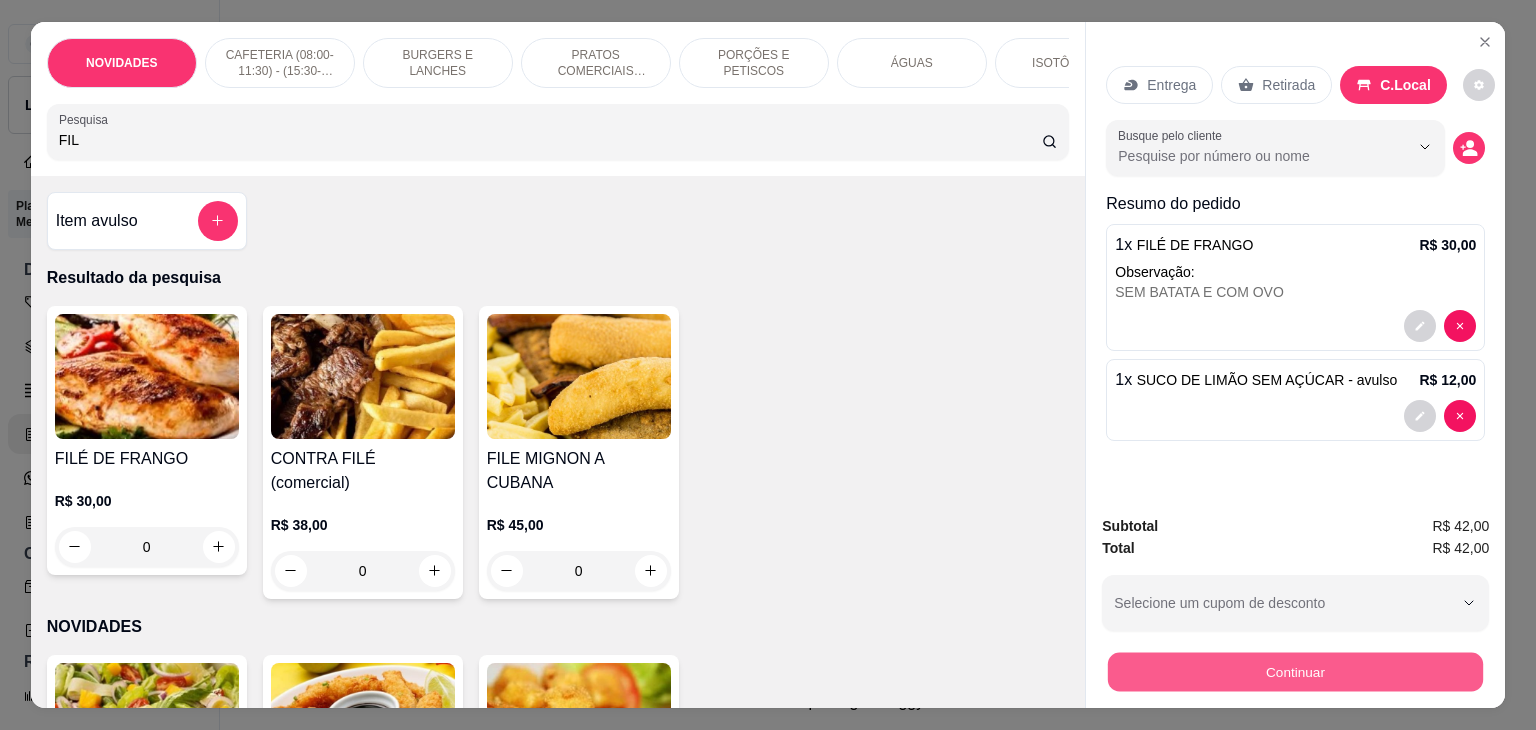 click on "Continuar" at bounding box center [1295, 672] 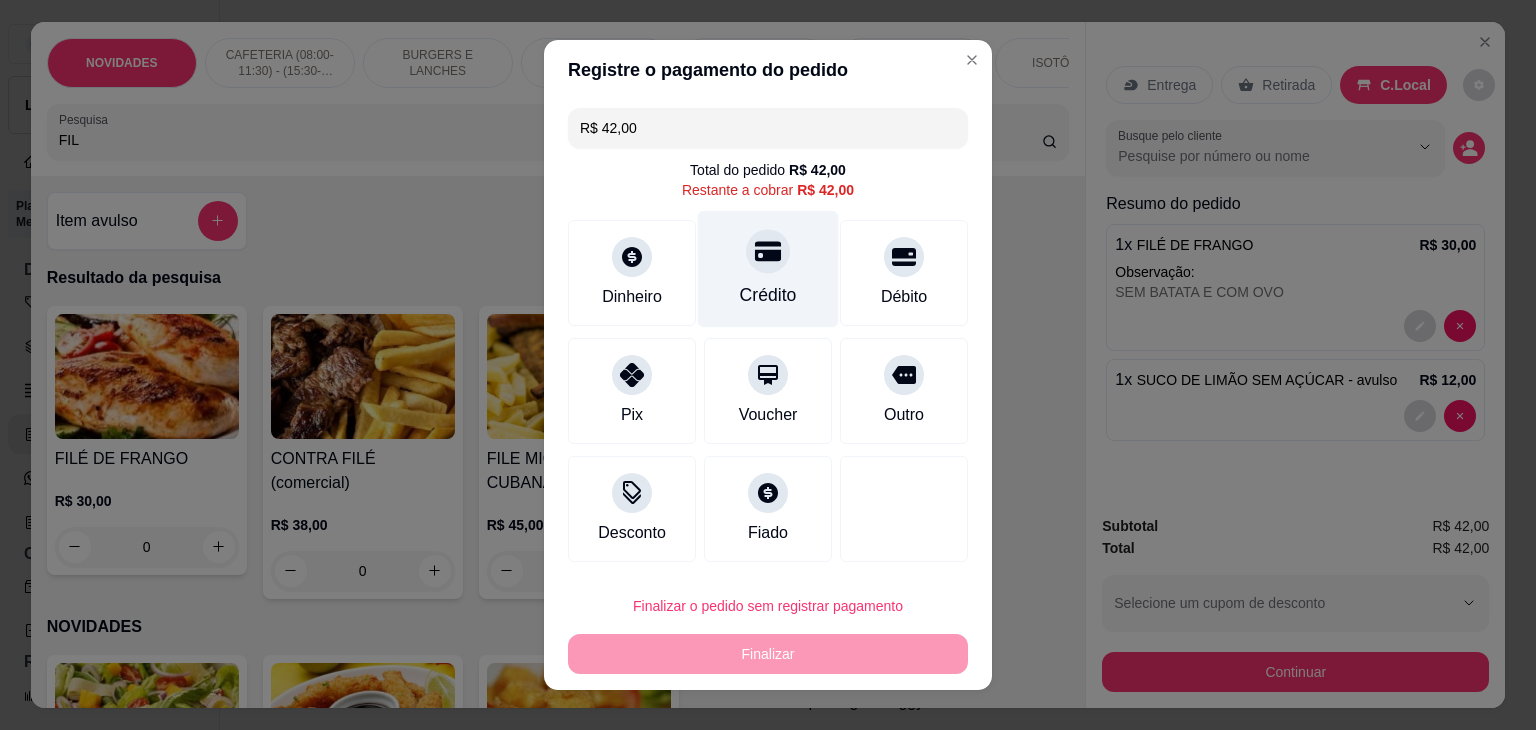 click on "Crédito" at bounding box center [768, 269] 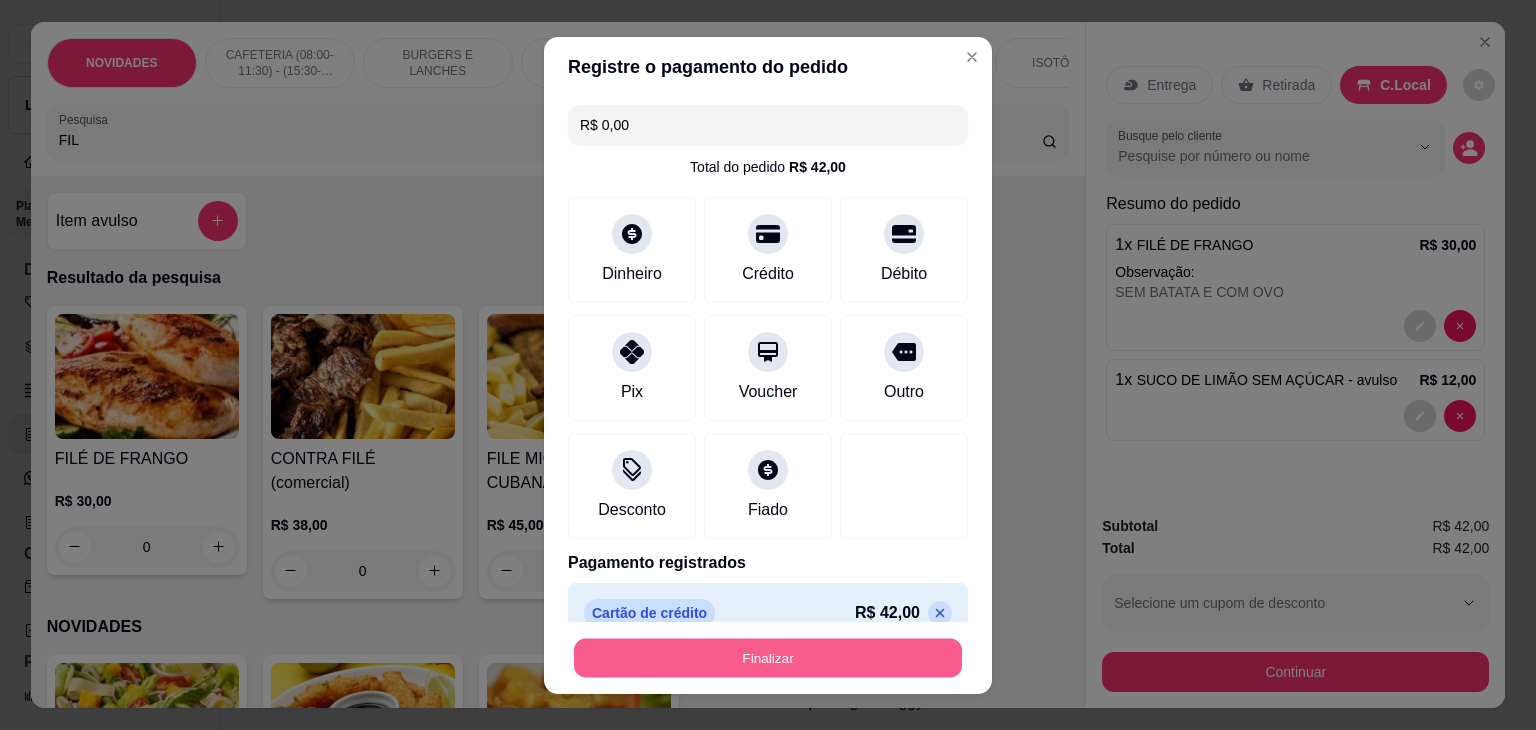 click on "Finalizar" at bounding box center [768, 657] 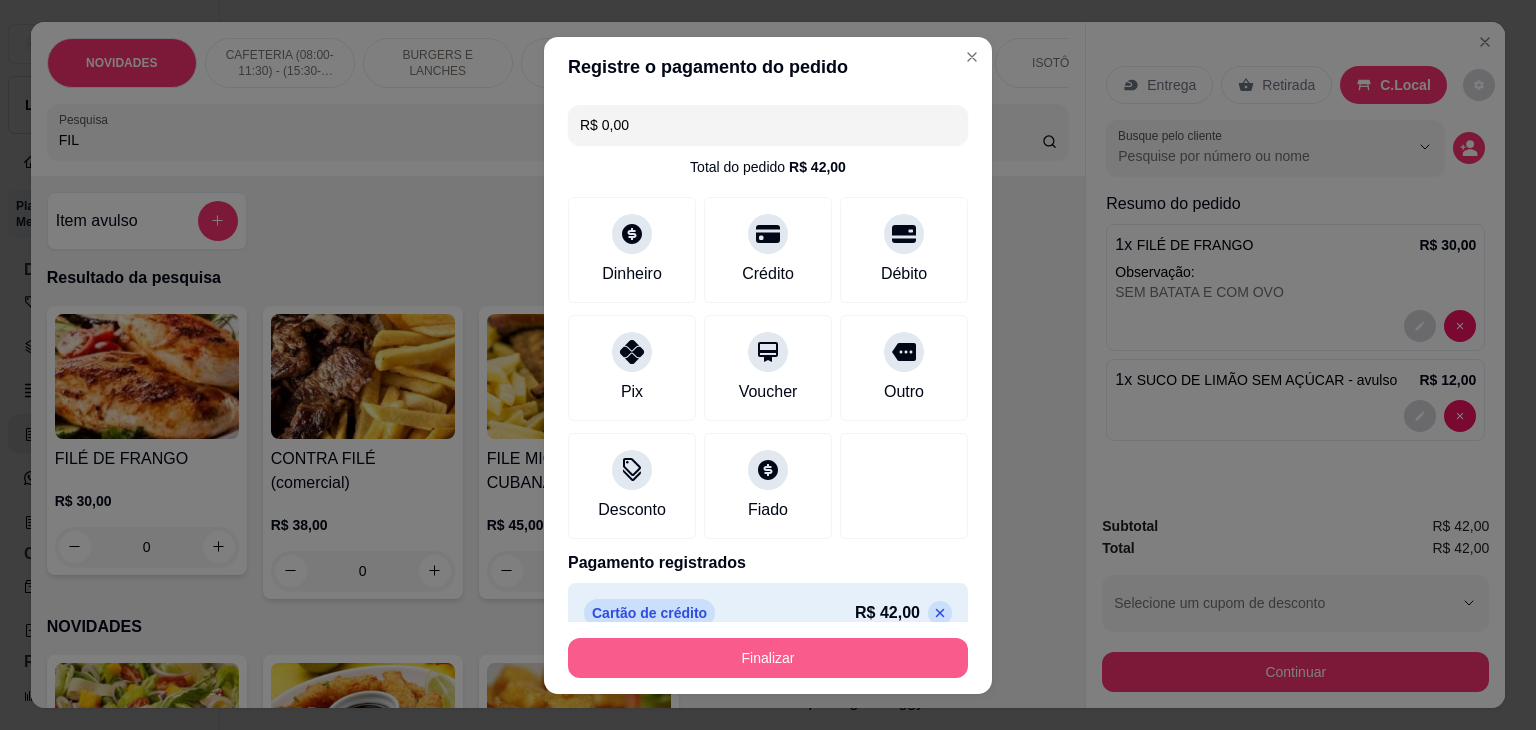 click on "Finalizar" at bounding box center (768, 658) 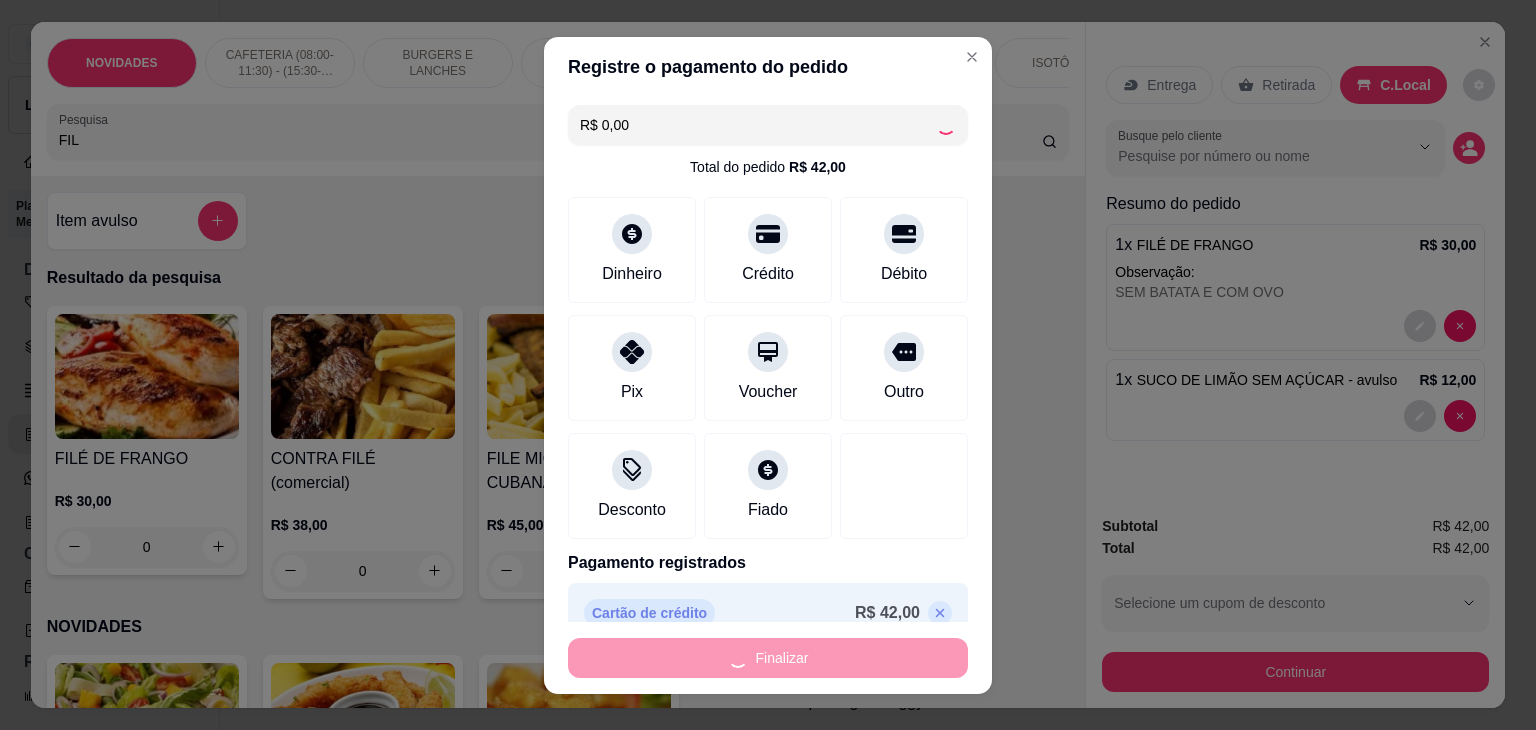 type on "-R$ 42,00" 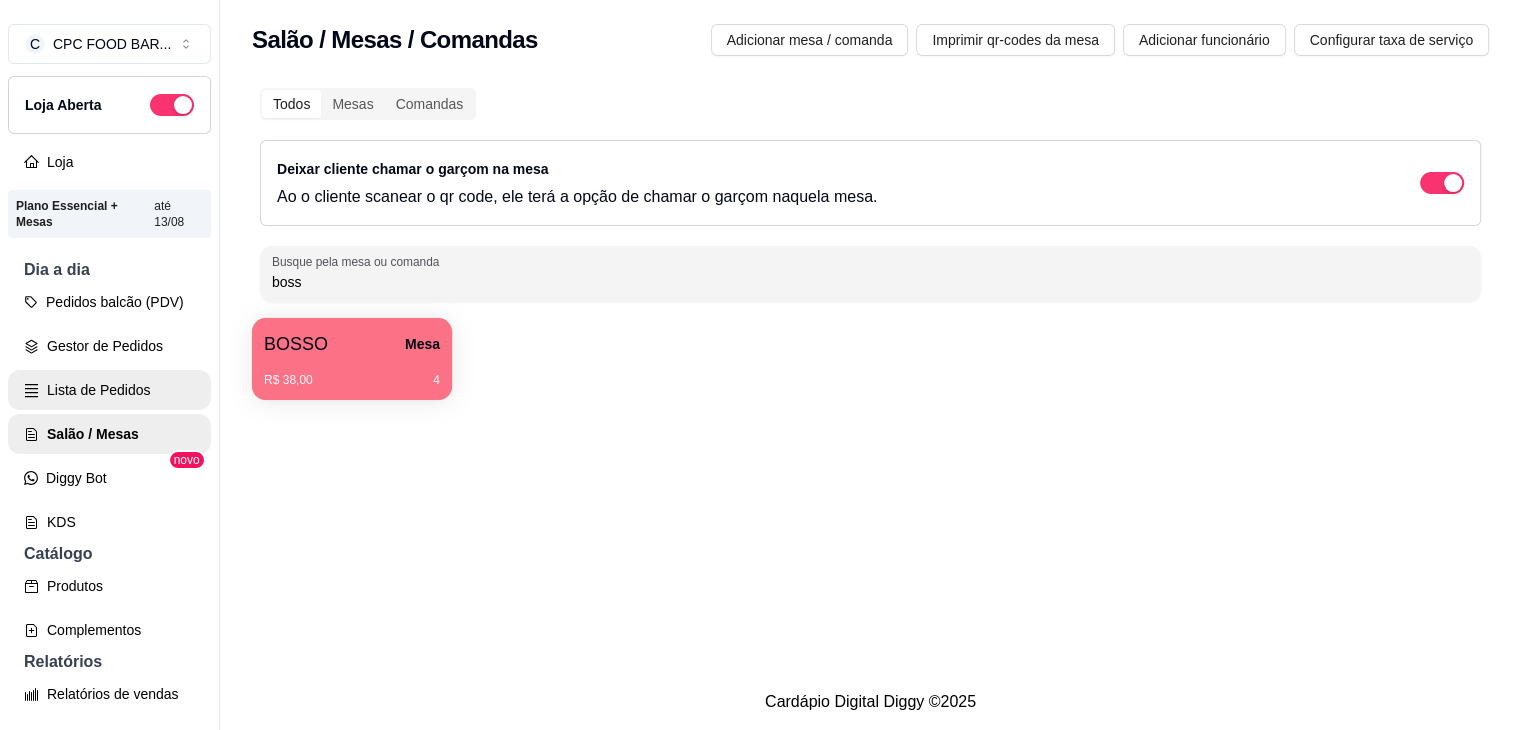 click on "Lista de Pedidos" at bounding box center [109, 390] 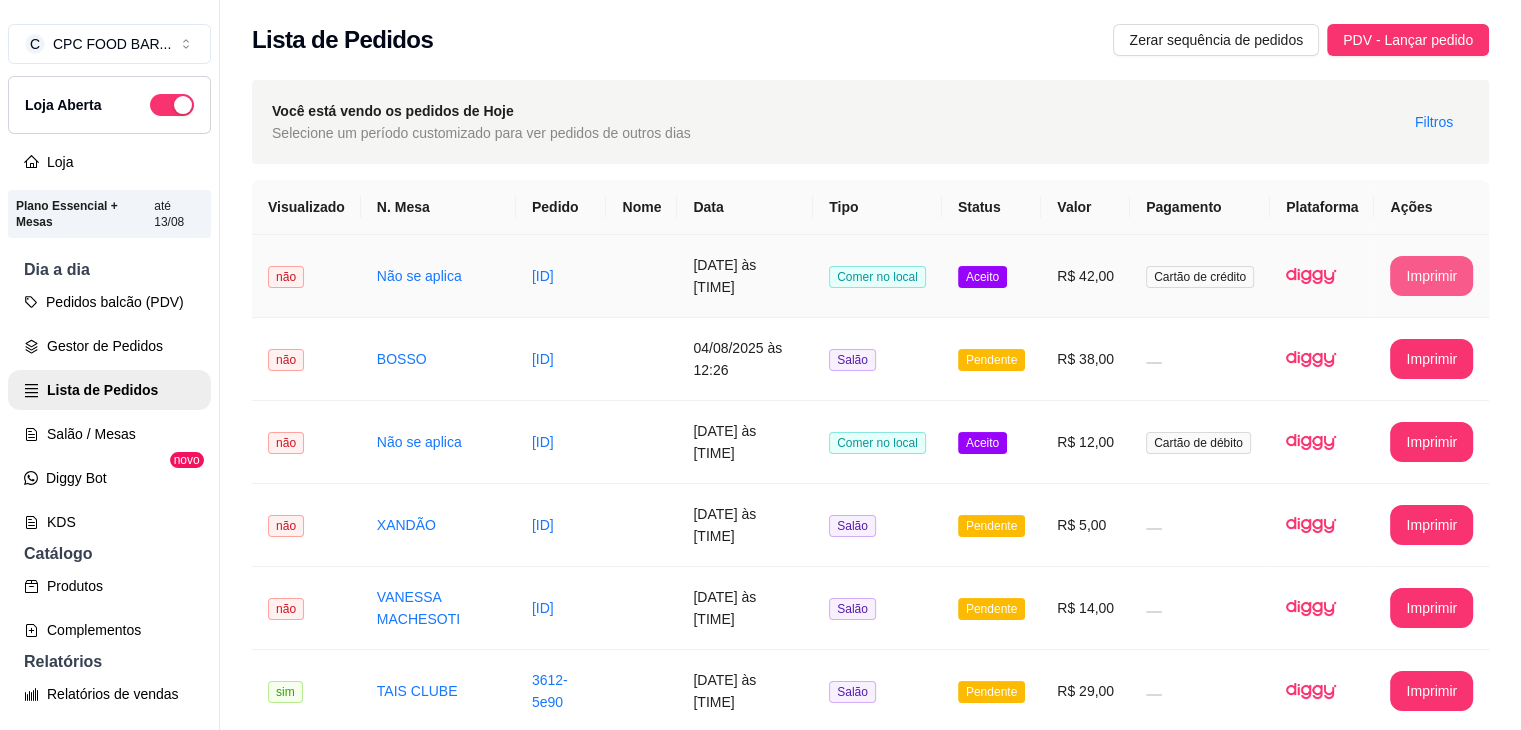 click on "Imprimir" at bounding box center (1431, 276) 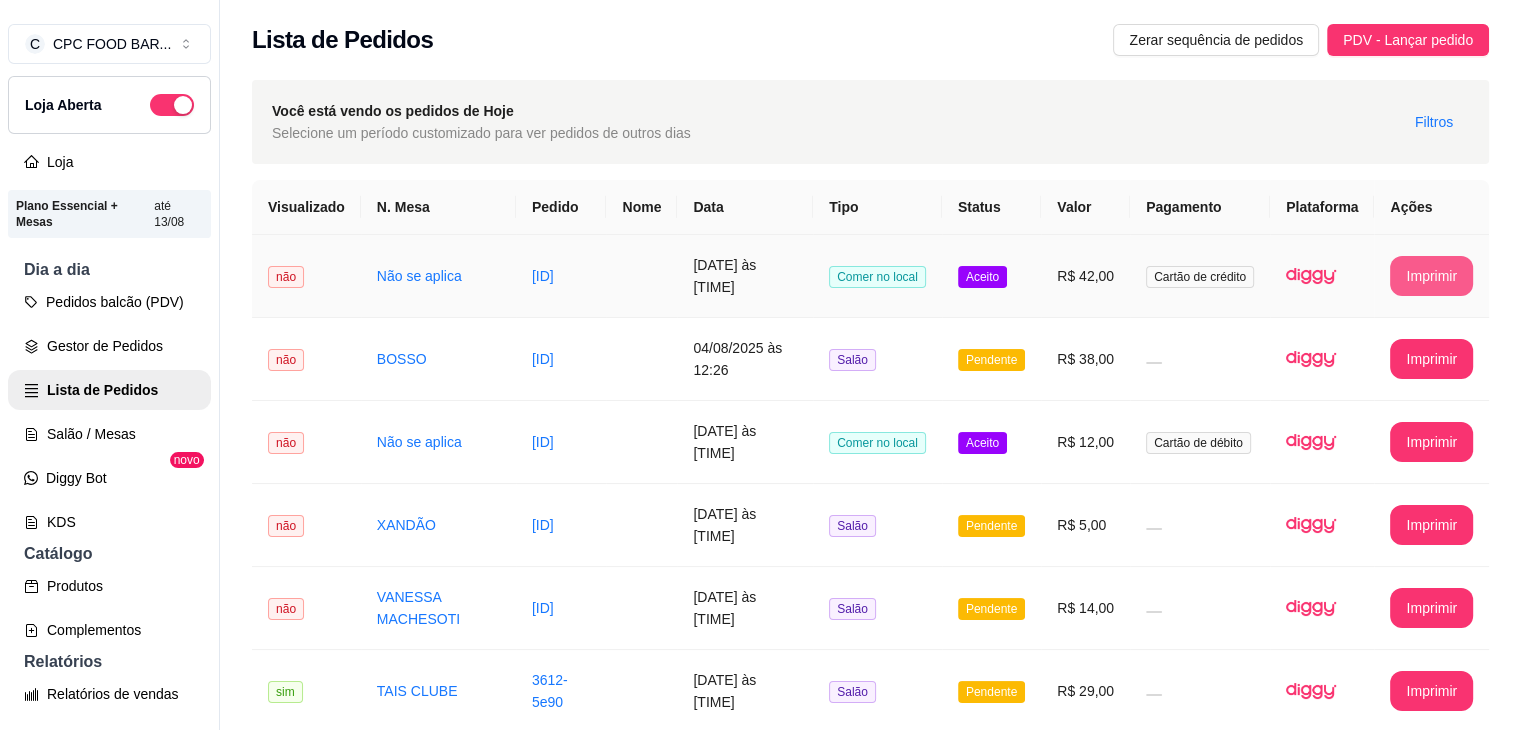 scroll, scrollTop: 0, scrollLeft: 0, axis: both 